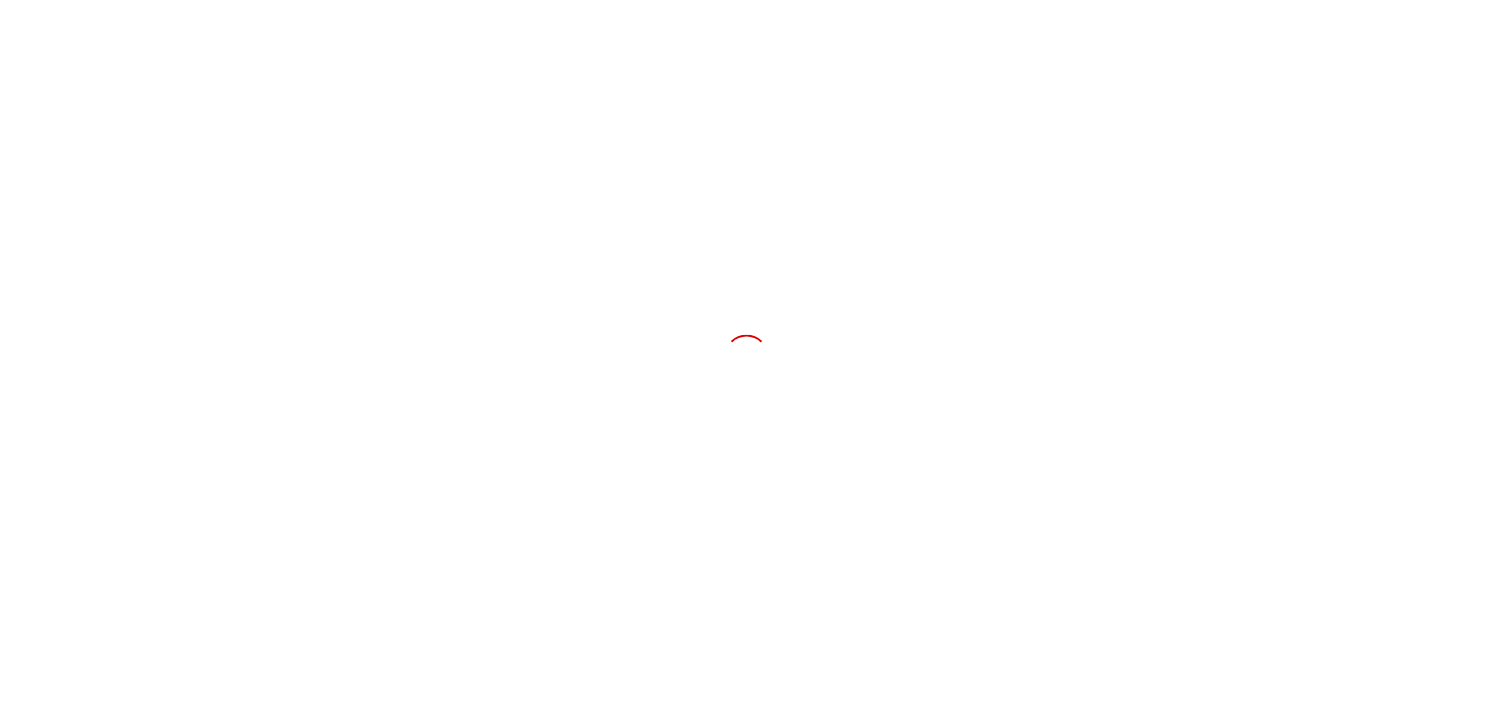 scroll, scrollTop: 0, scrollLeft: 0, axis: both 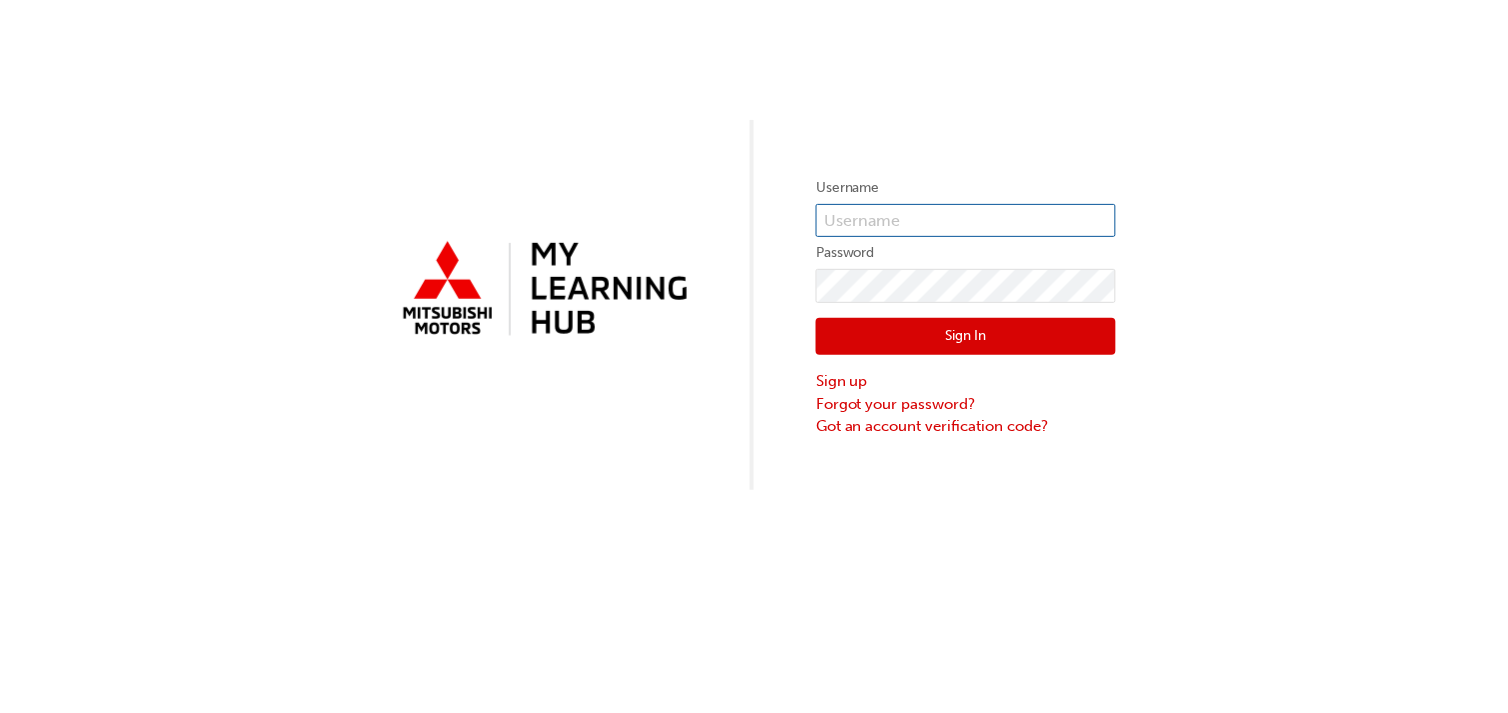 type on "[EMAIL_ADDRESS][DOMAIN_NAME]" 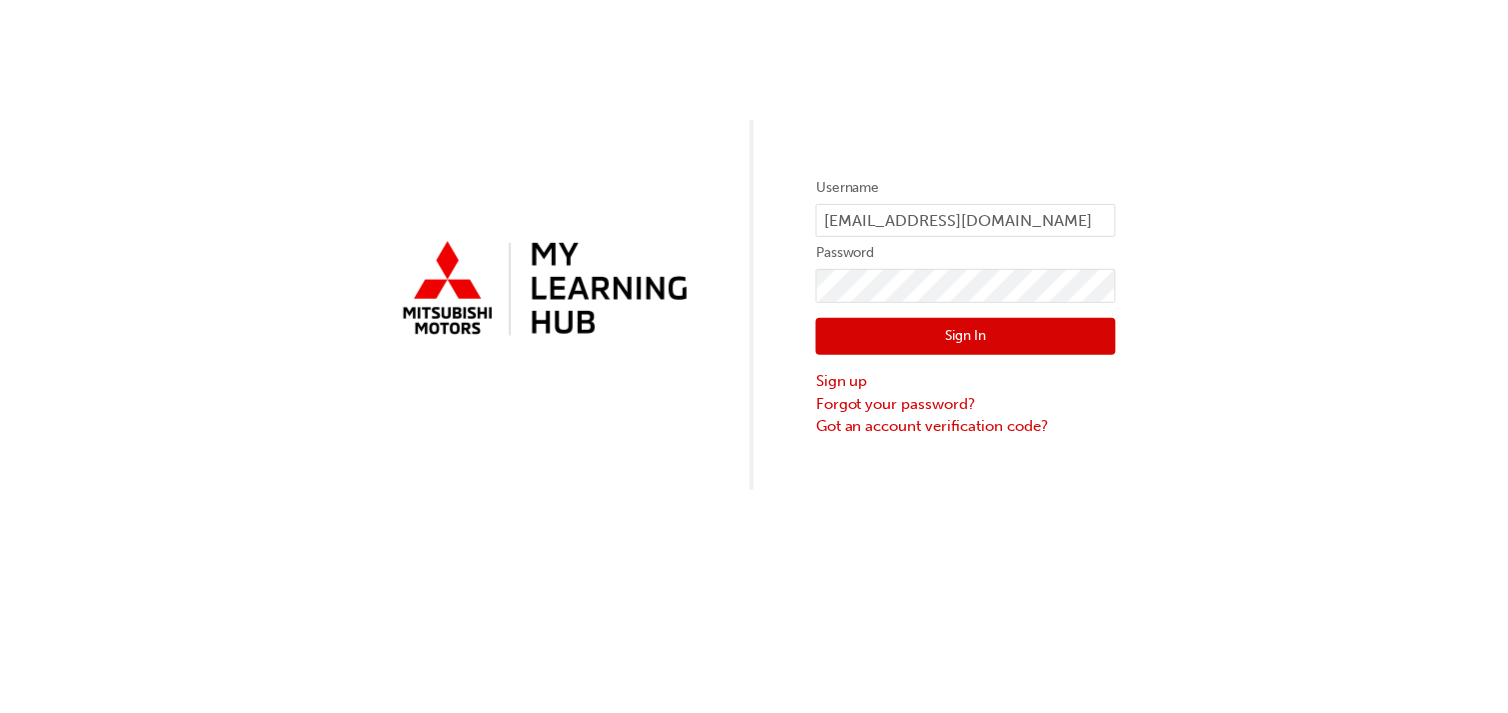 click on "Sign In" at bounding box center (966, 337) 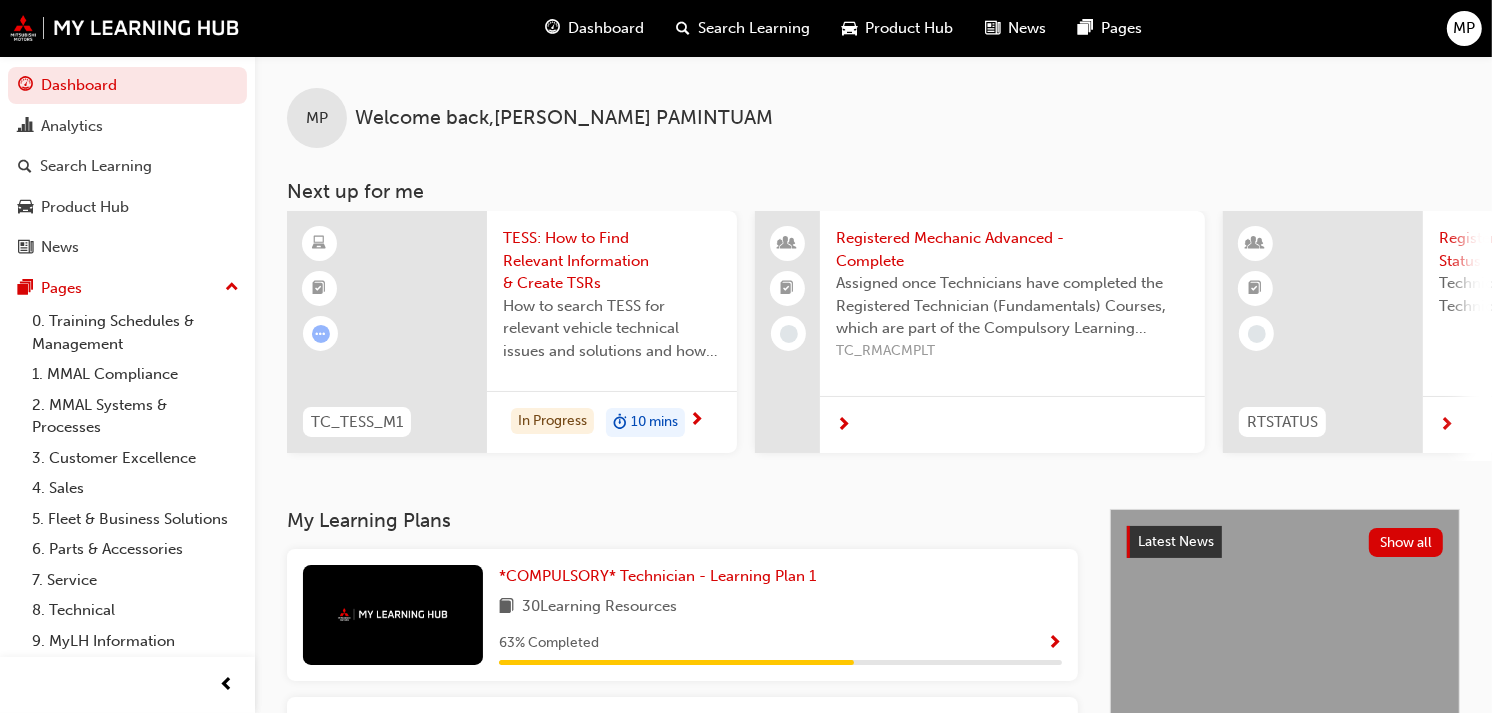 scroll, scrollTop: 0, scrollLeft: 0, axis: both 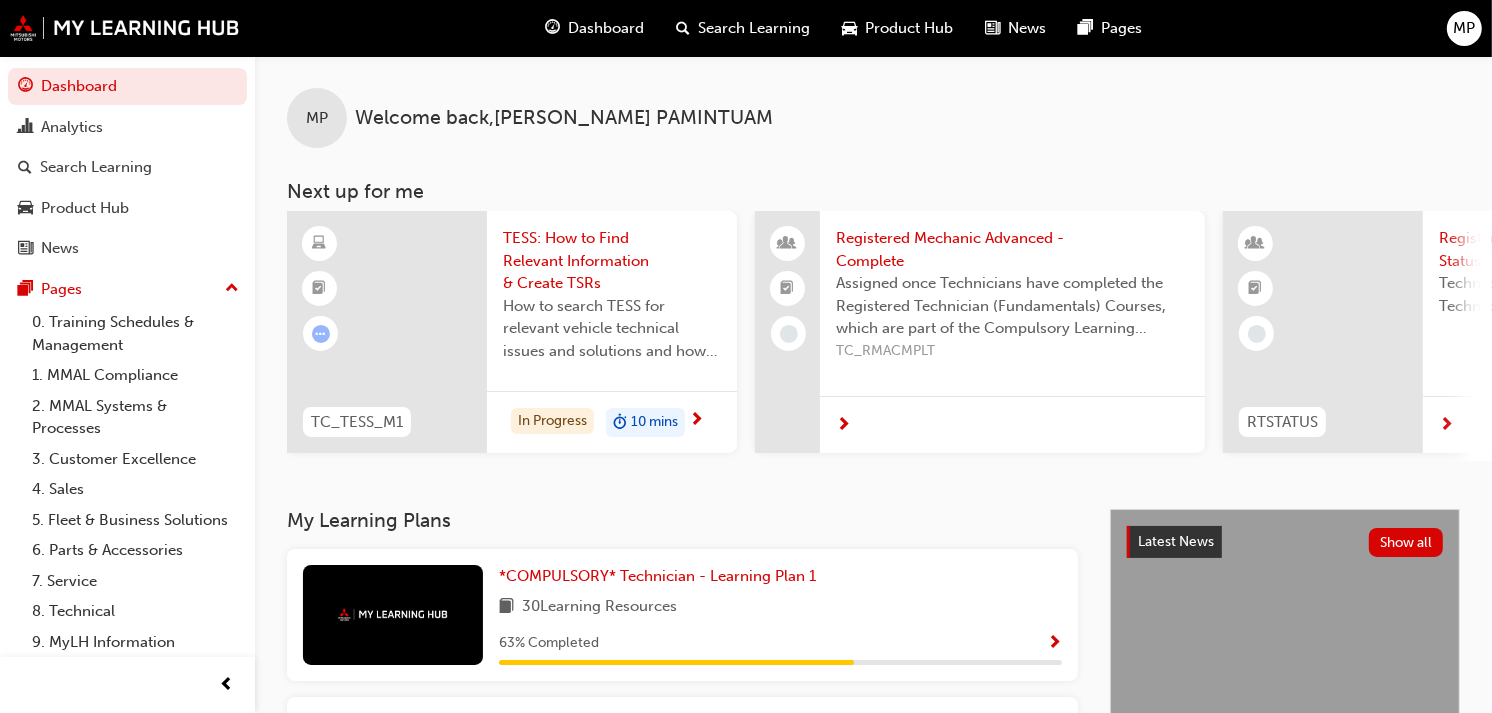 click on "Dashboard" at bounding box center [606, 28] 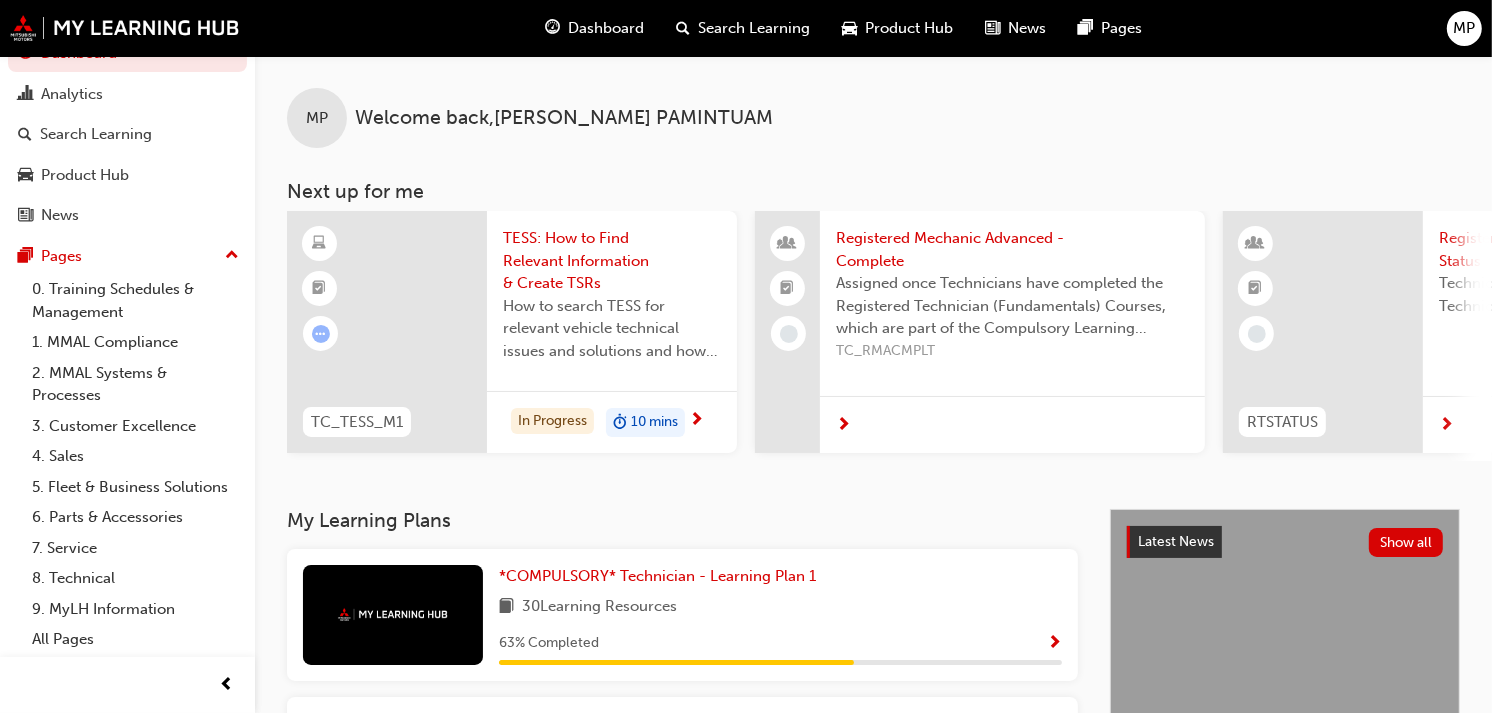 click on "Search Learning" at bounding box center [754, 28] 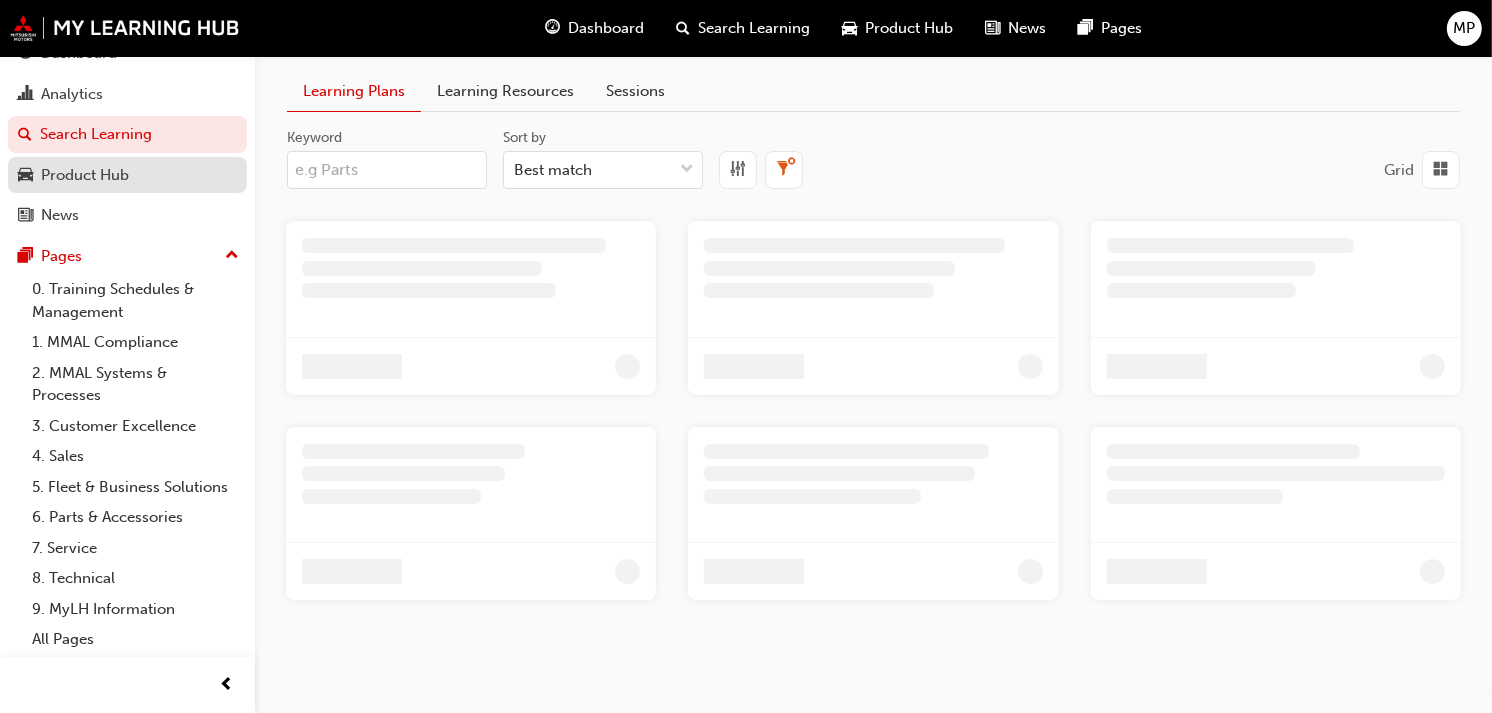 click on "Product Hub" at bounding box center [127, 175] 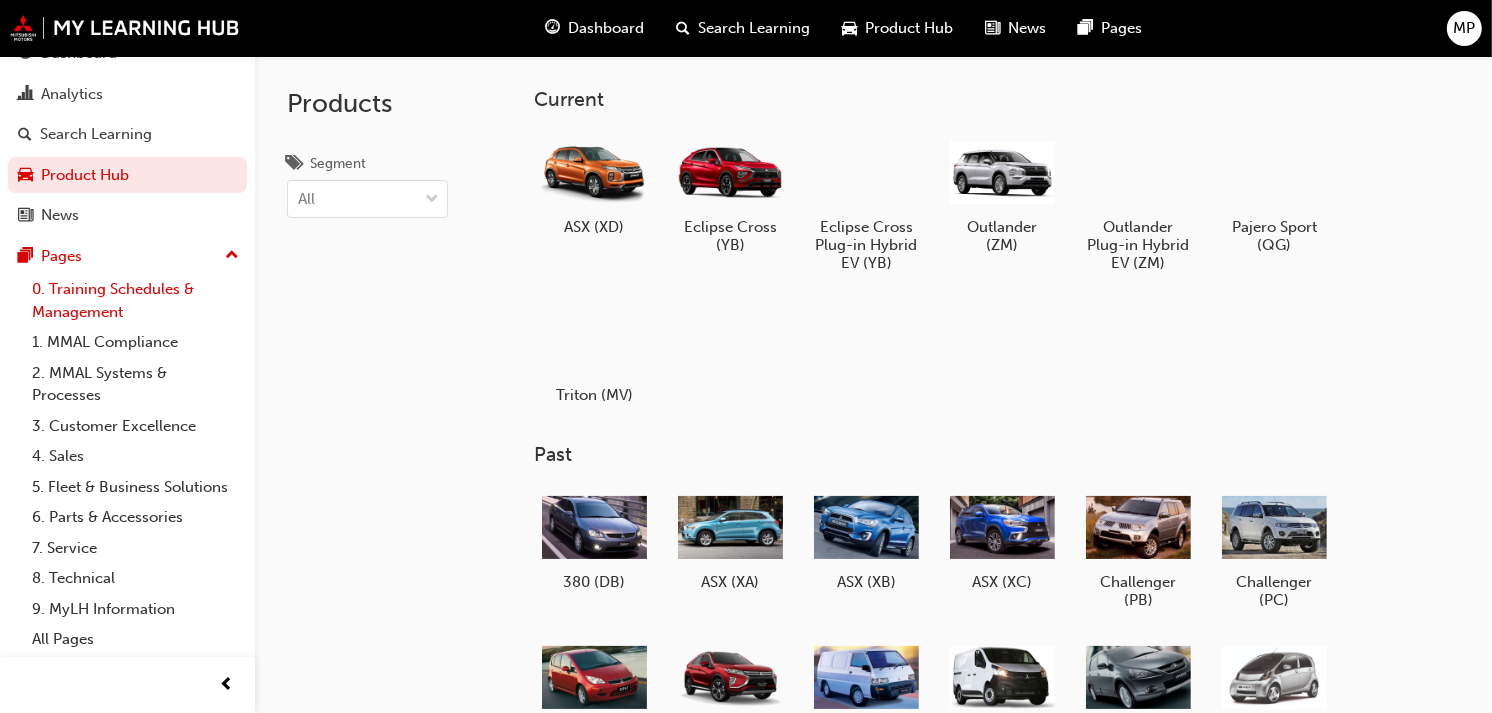 click on "0. Training Schedules & Management" at bounding box center [135, 300] 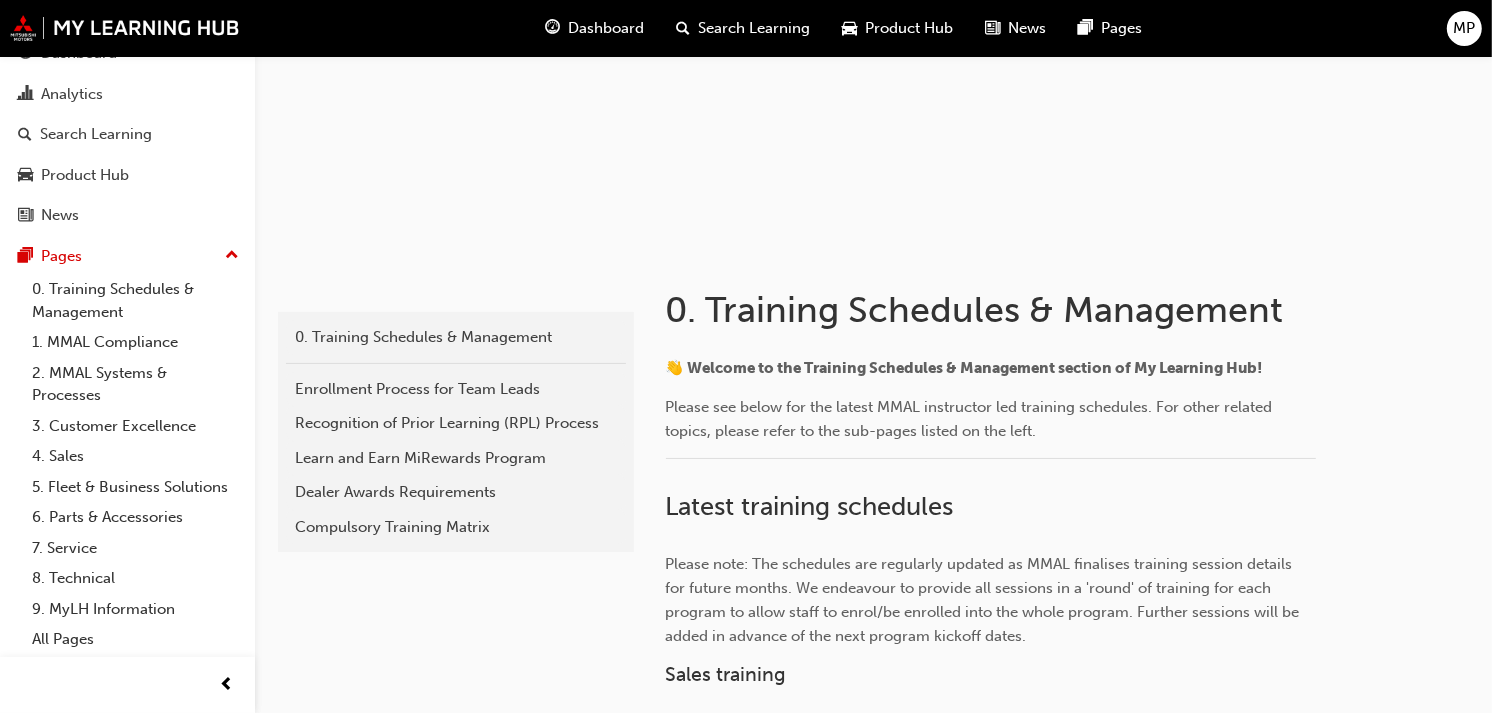 scroll, scrollTop: 145, scrollLeft: 0, axis: vertical 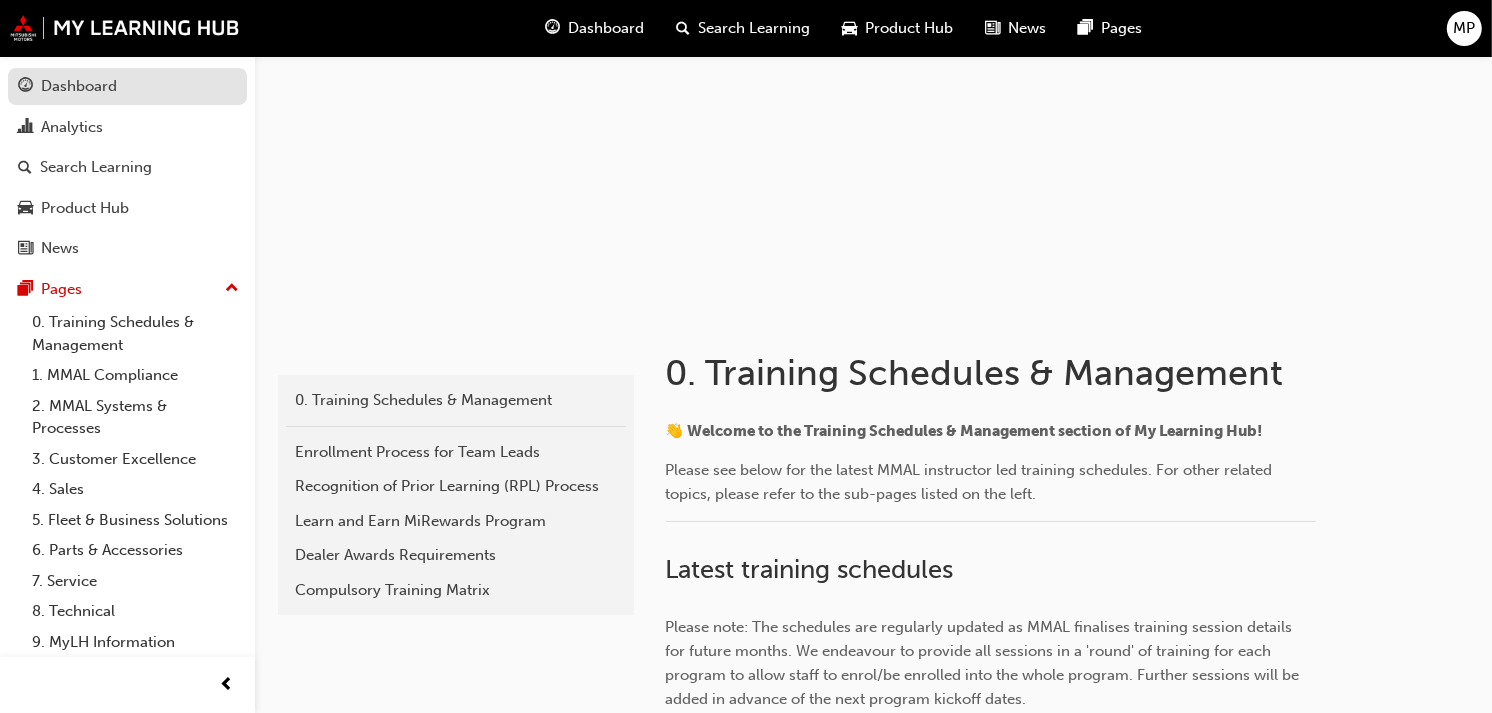 click on "Dashboard" at bounding box center [127, 86] 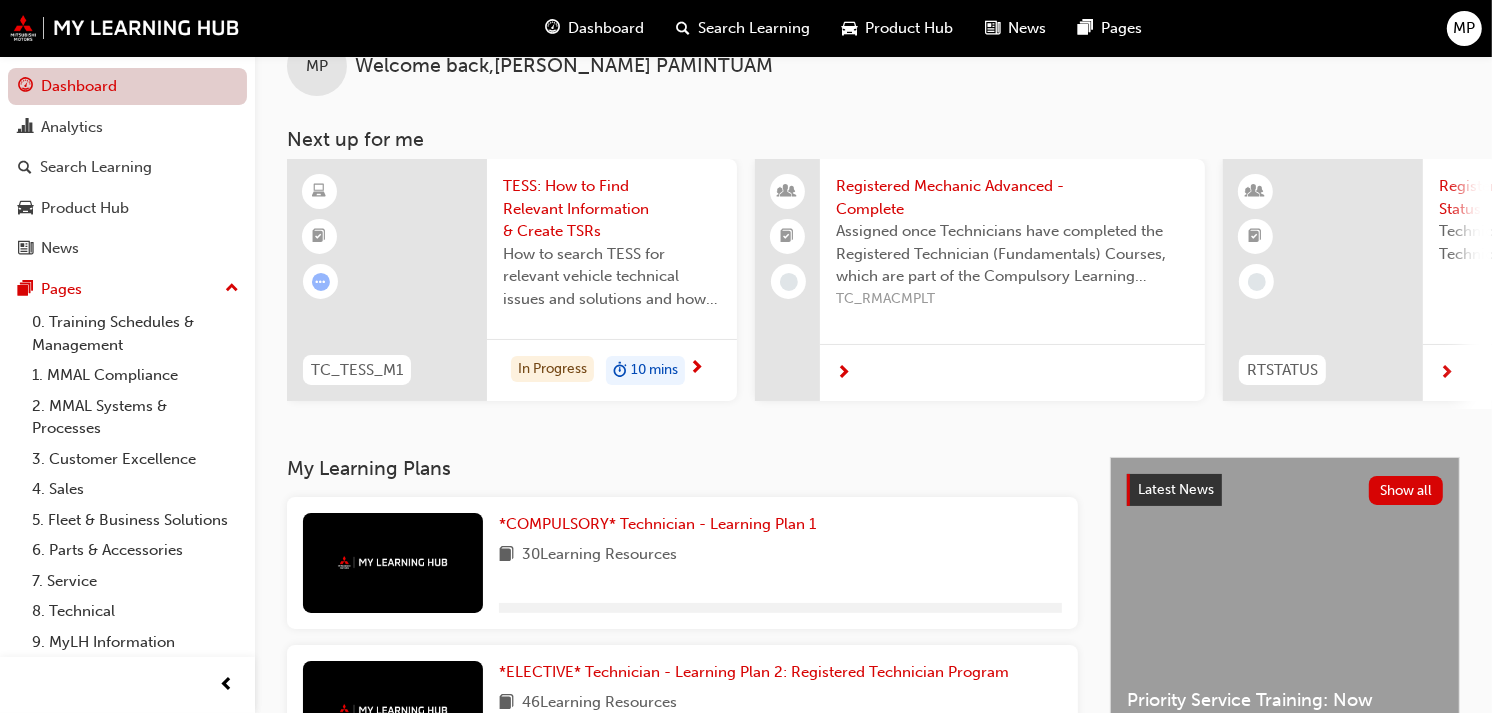 scroll, scrollTop: 145, scrollLeft: 0, axis: vertical 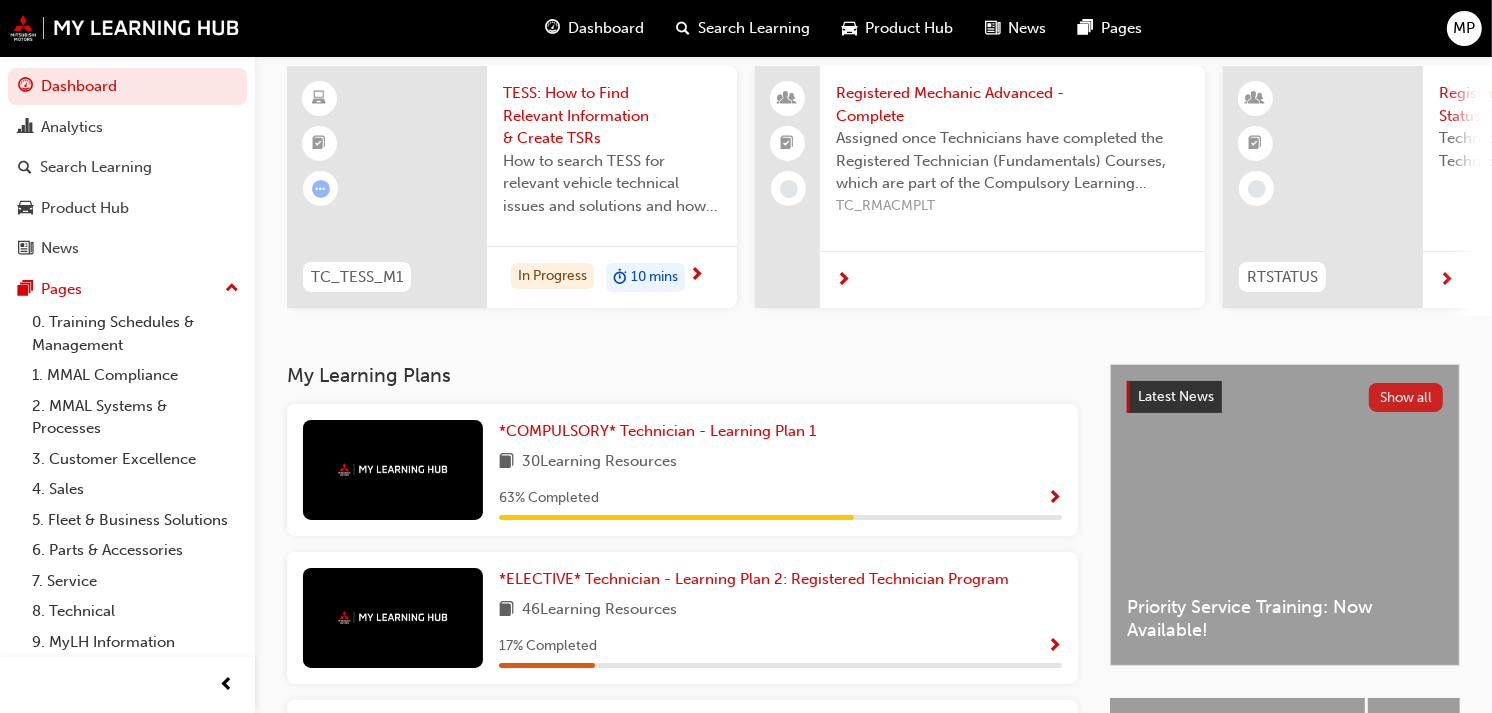 click on "Show all" at bounding box center (1406, 397) 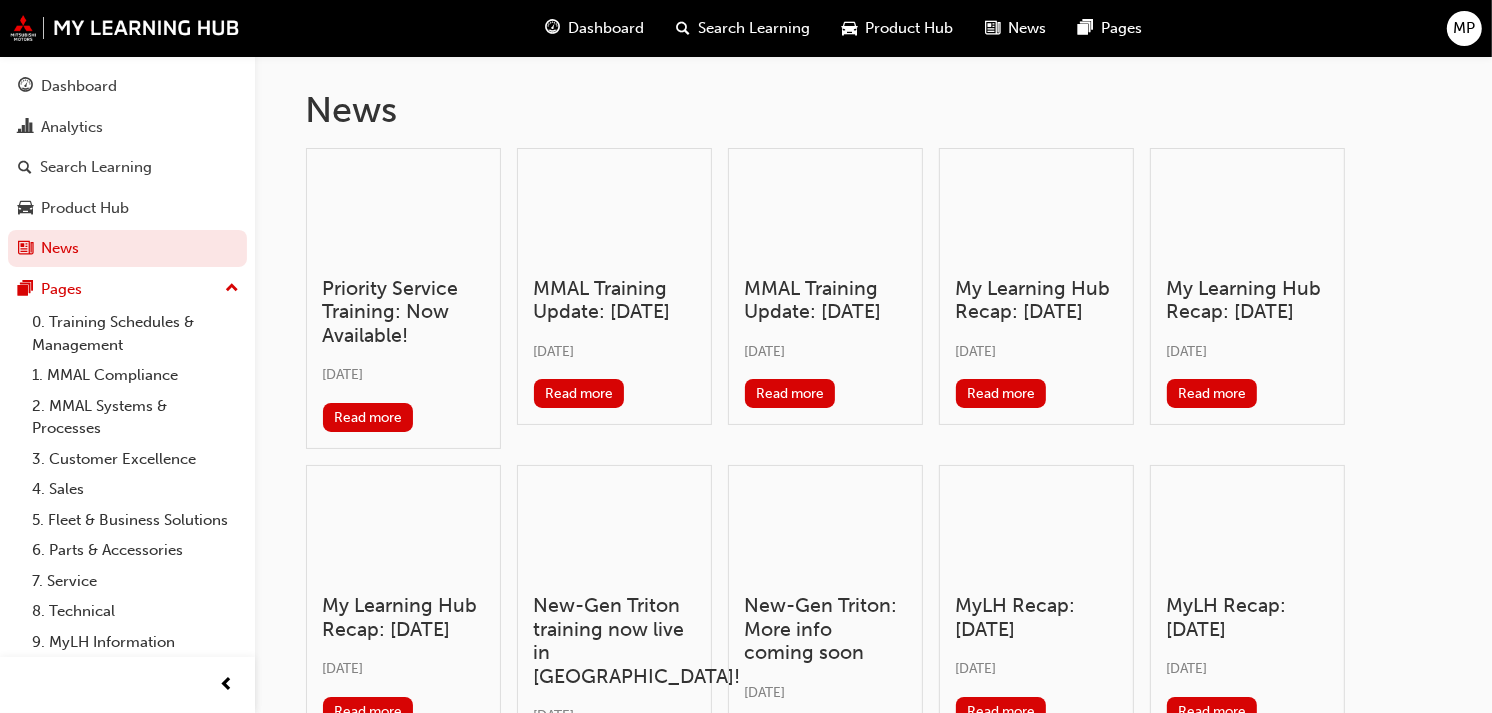 click at bounding box center [403, 213] 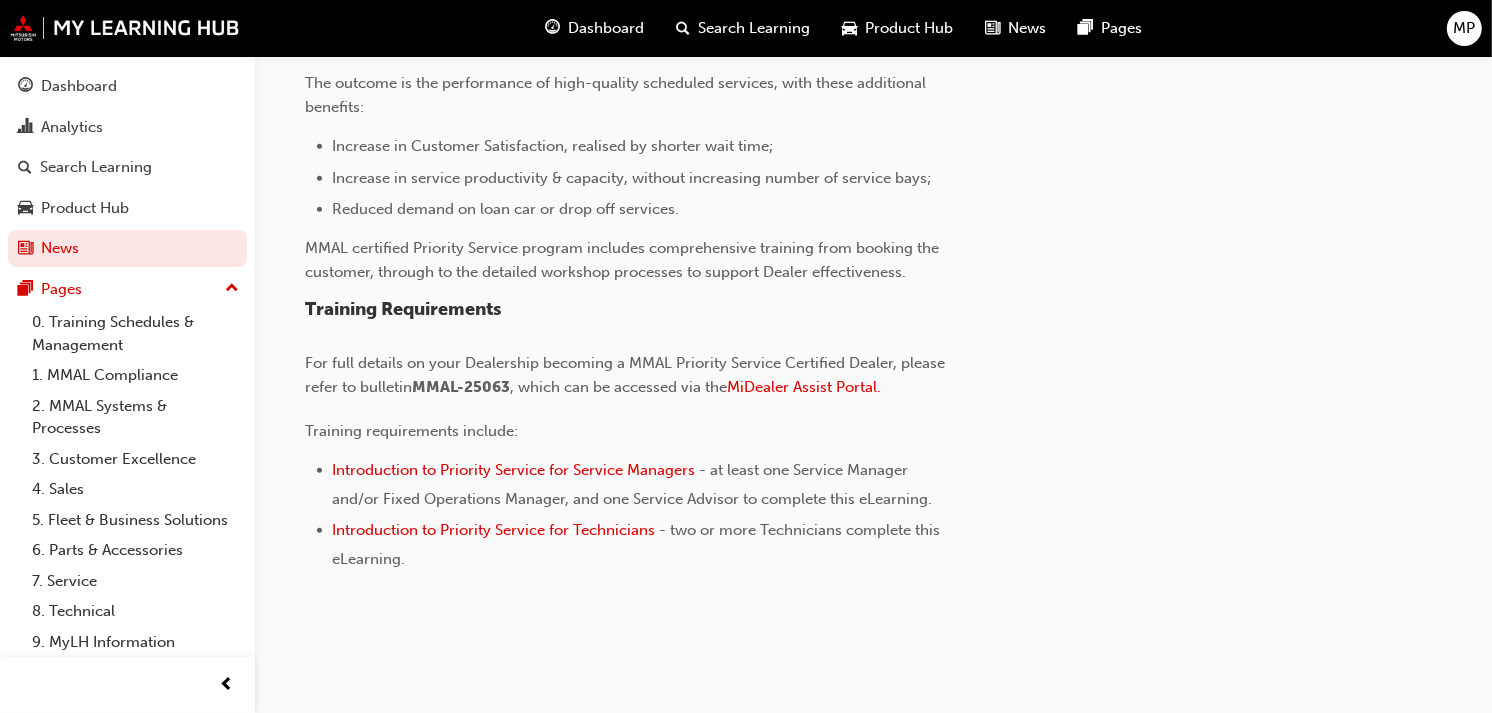 scroll, scrollTop: 727, scrollLeft: 0, axis: vertical 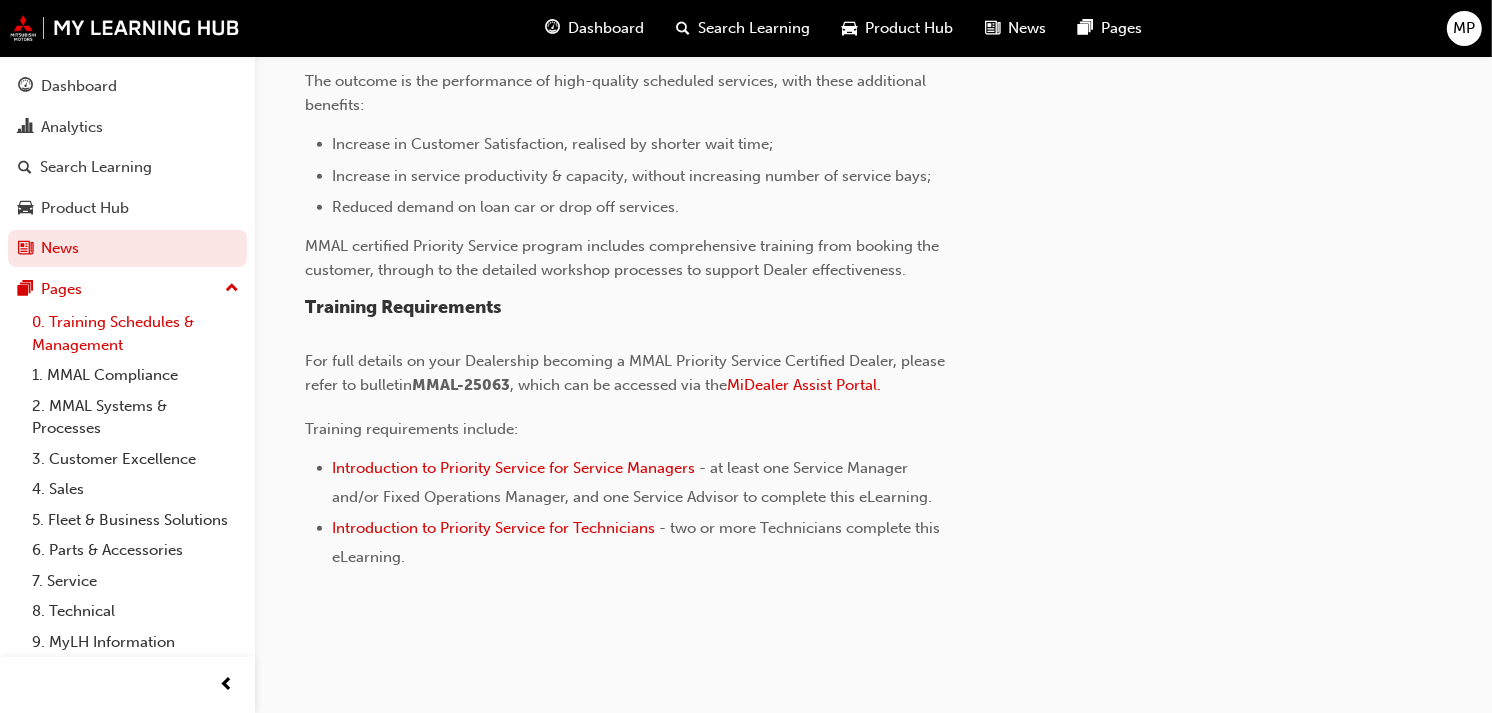 click on "0. Training Schedules & Management" at bounding box center (135, 333) 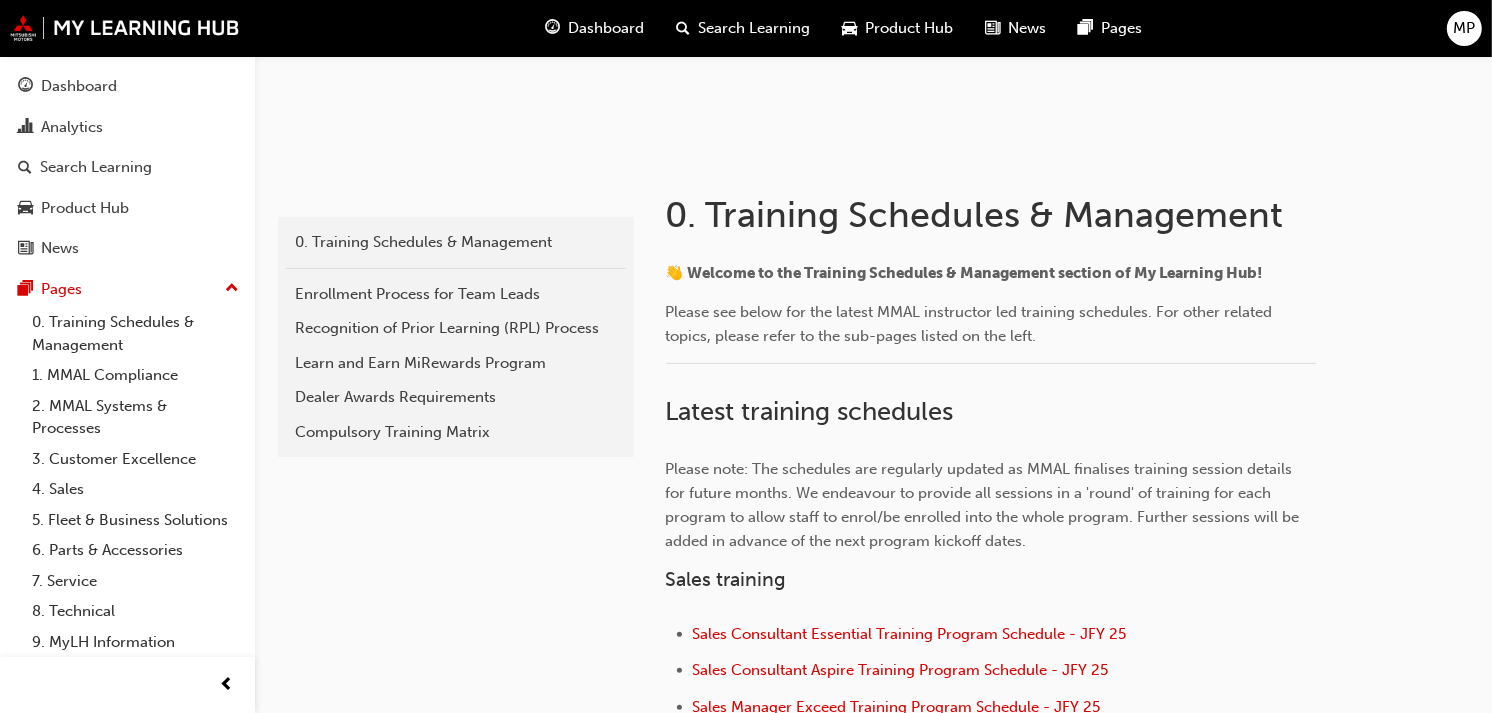 scroll, scrollTop: 0, scrollLeft: 0, axis: both 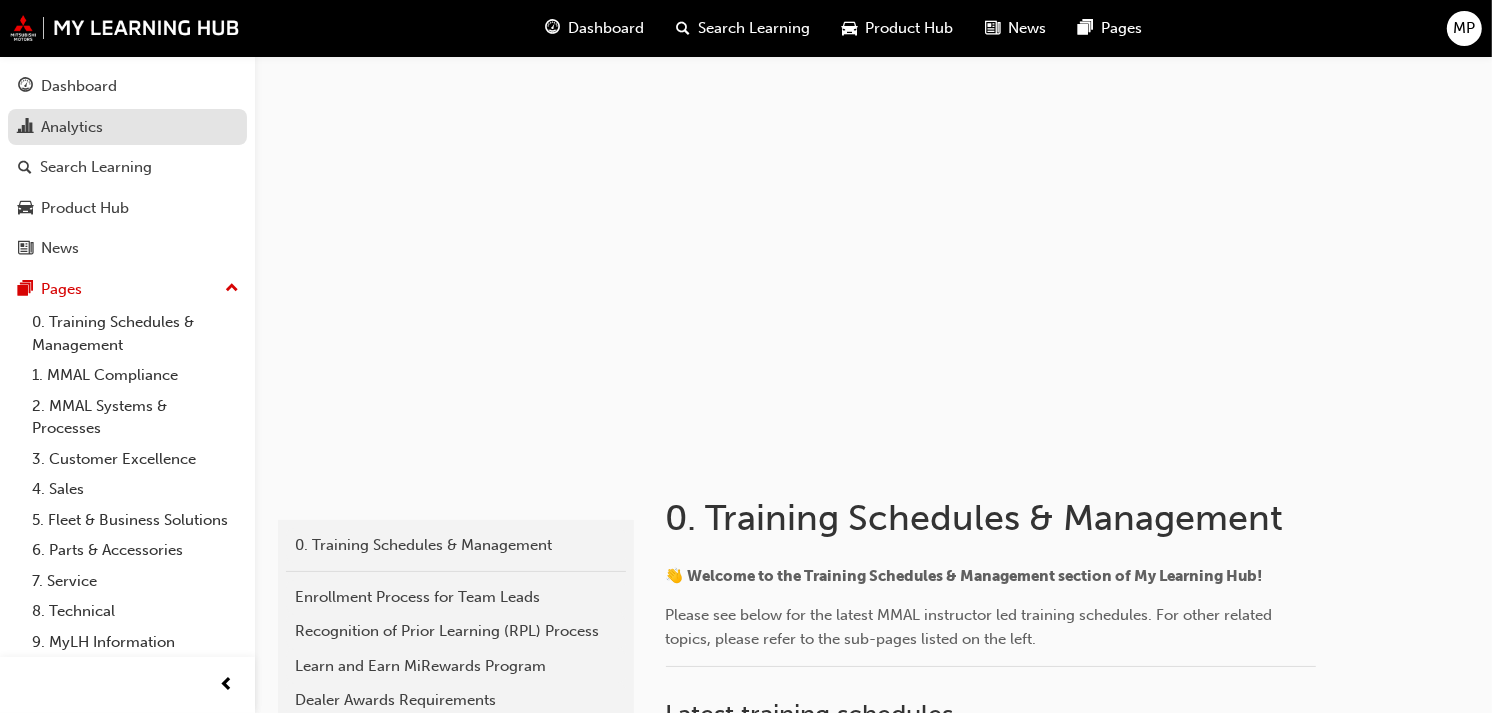 click on "Analytics" at bounding box center (127, 127) 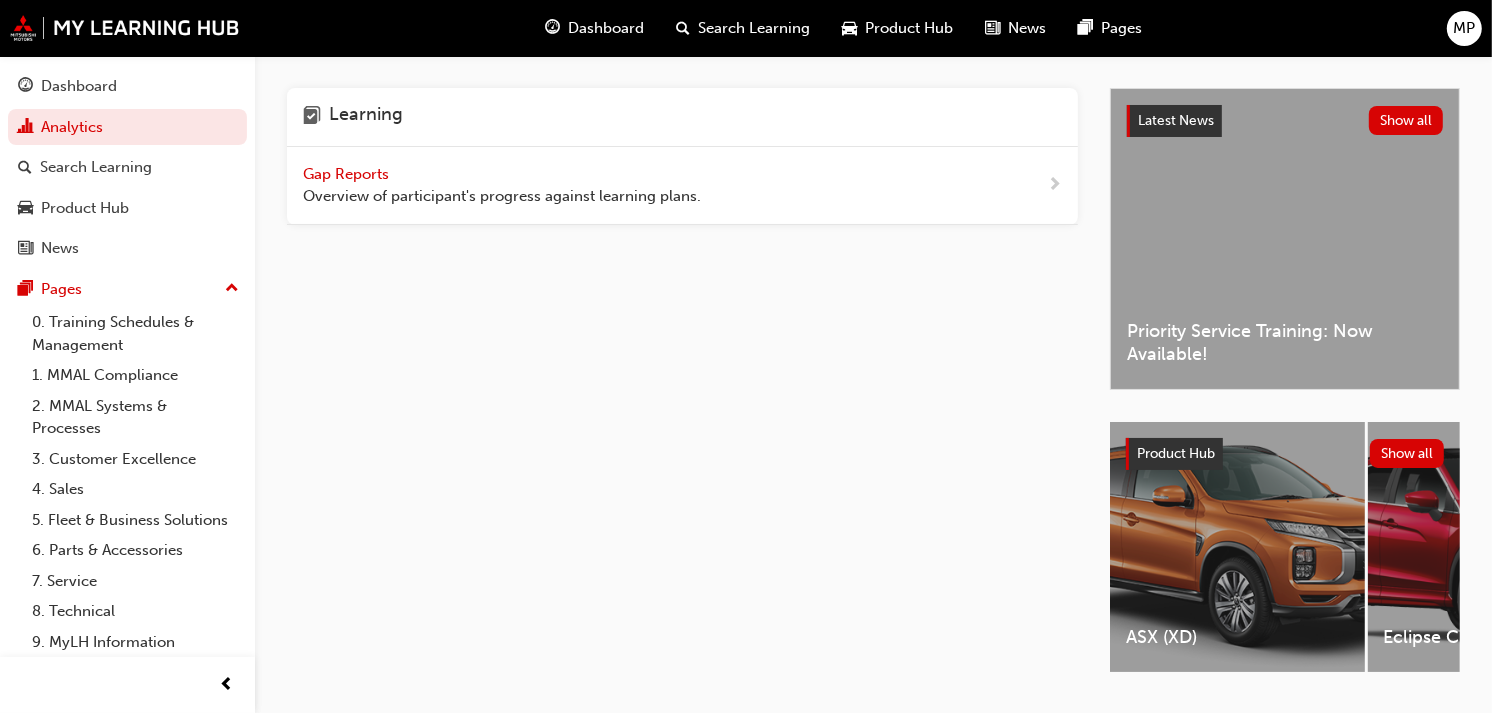 scroll, scrollTop: 0, scrollLeft: 0, axis: both 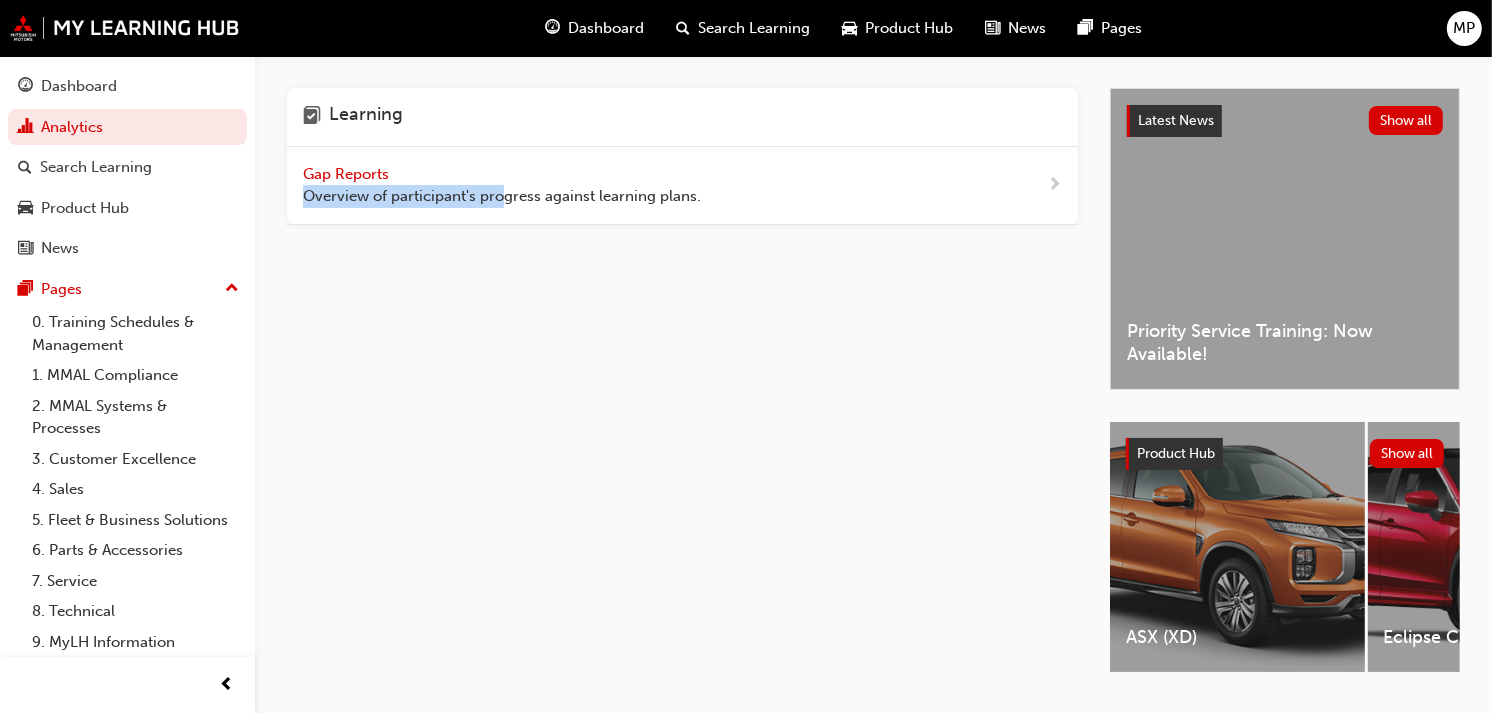 drag, startPoint x: 257, startPoint y: 262, endPoint x: 503, endPoint y: 454, distance: 312.05768 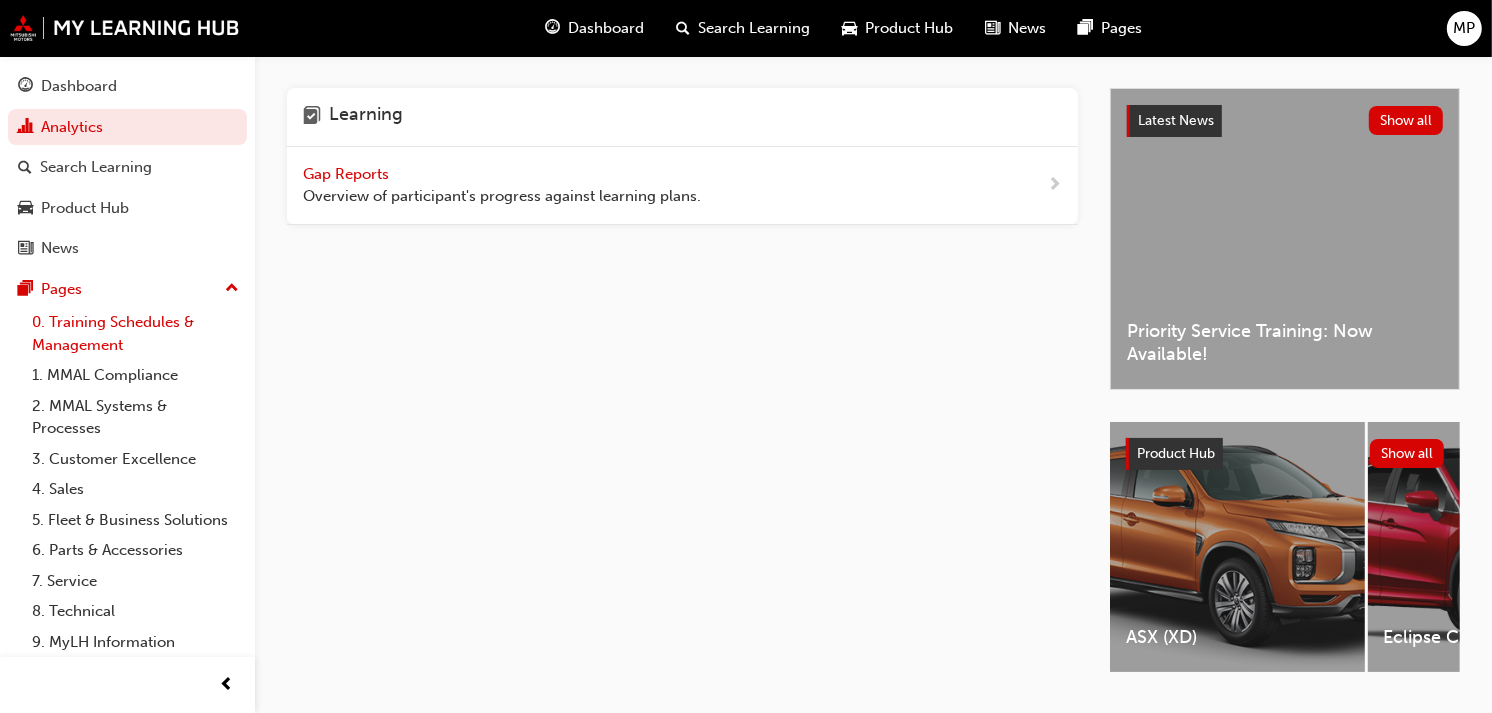 click on "0. Training Schedules & Management" at bounding box center (135, 333) 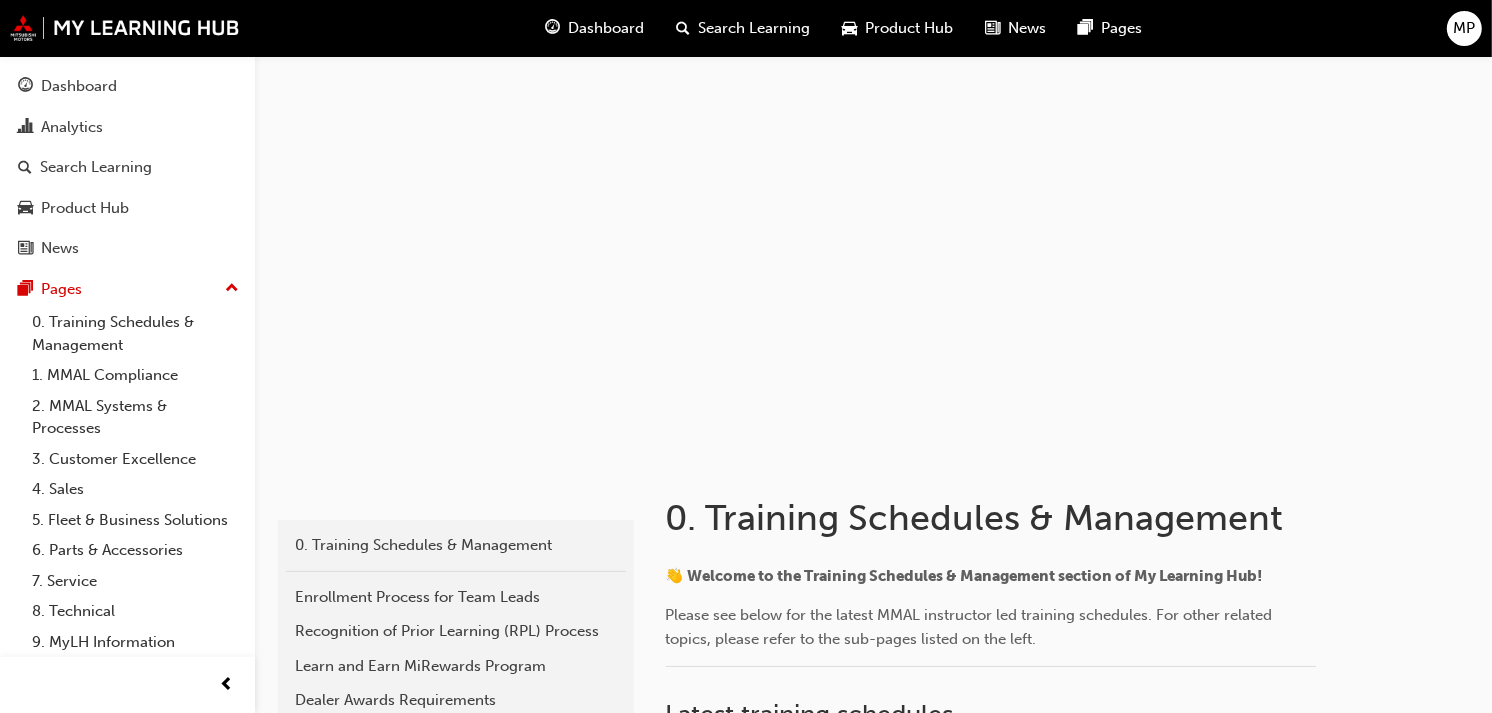 click on "Search Learning" at bounding box center [754, 28] 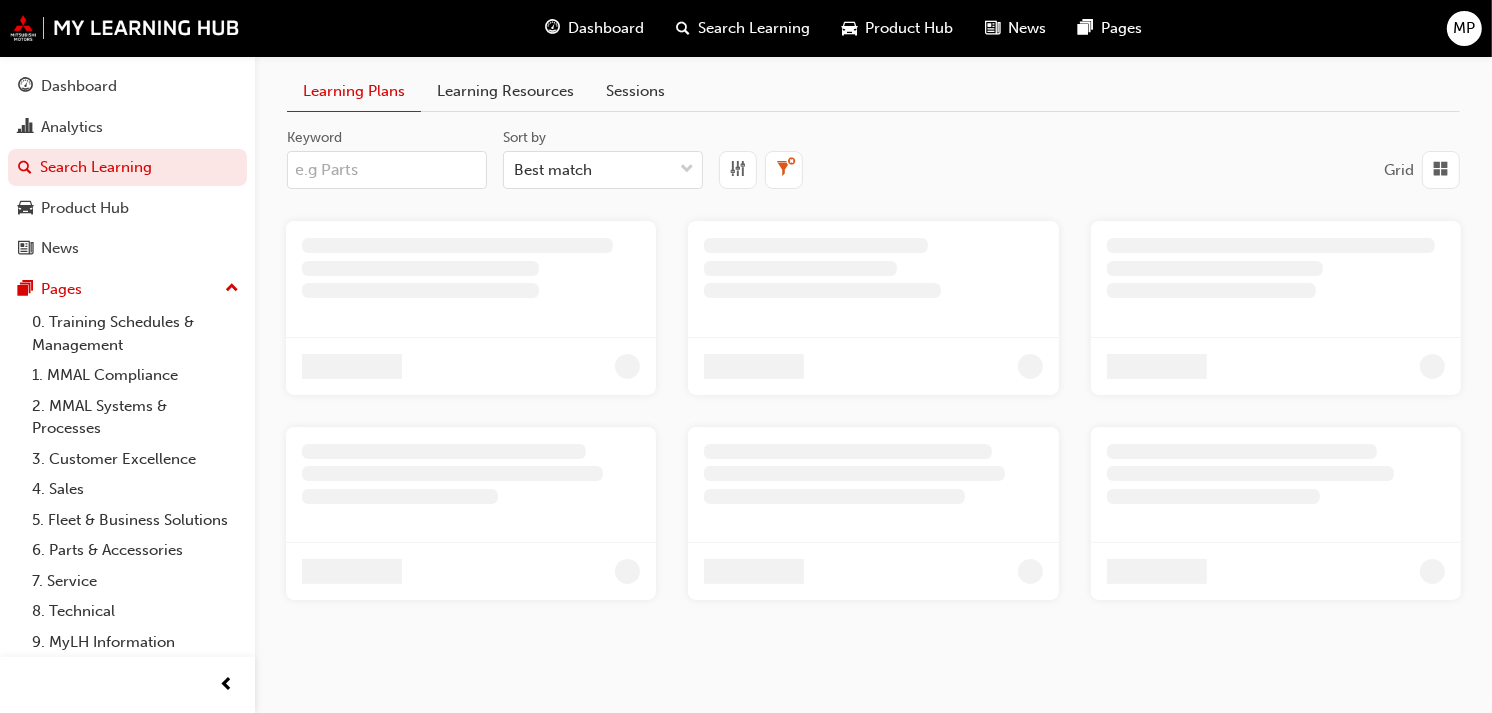 click on "Dashboard" at bounding box center [606, 28] 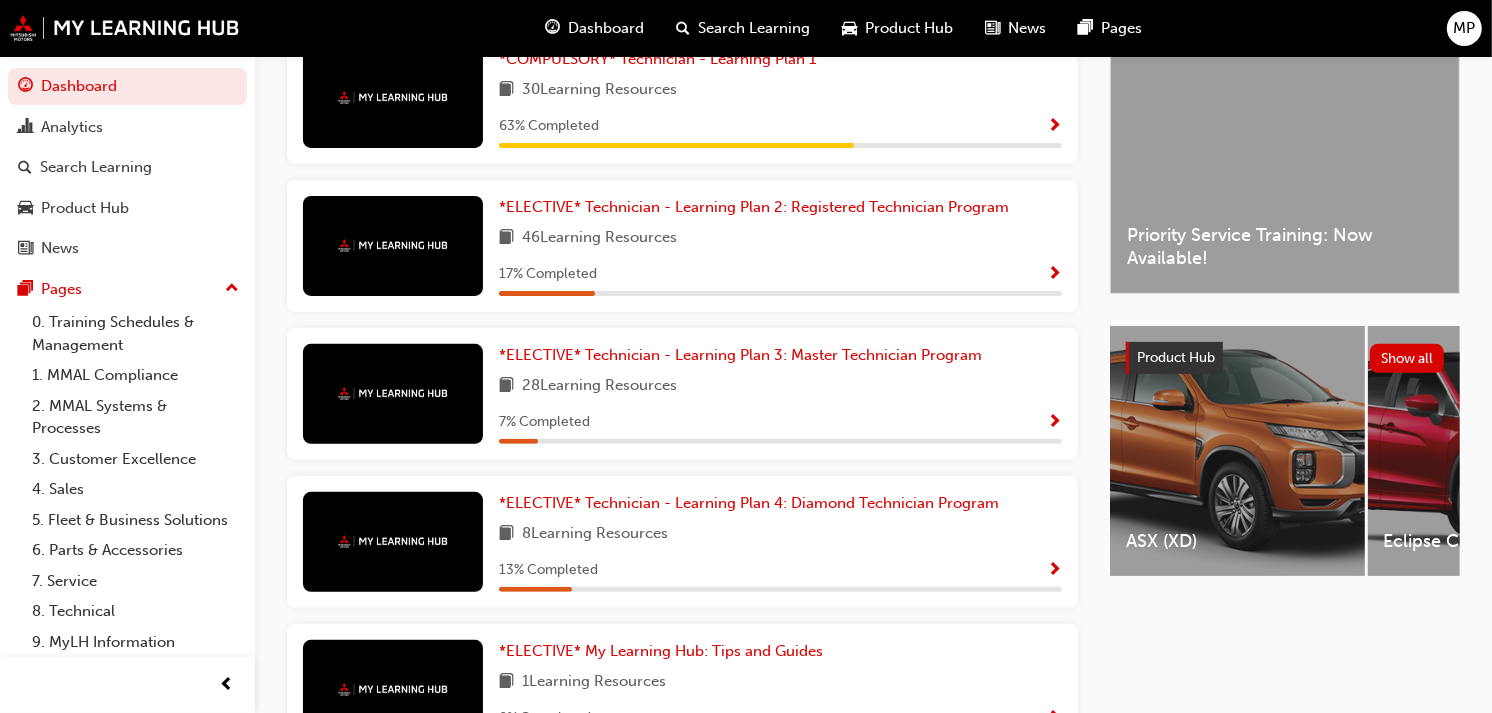 scroll, scrollTop: 512, scrollLeft: 0, axis: vertical 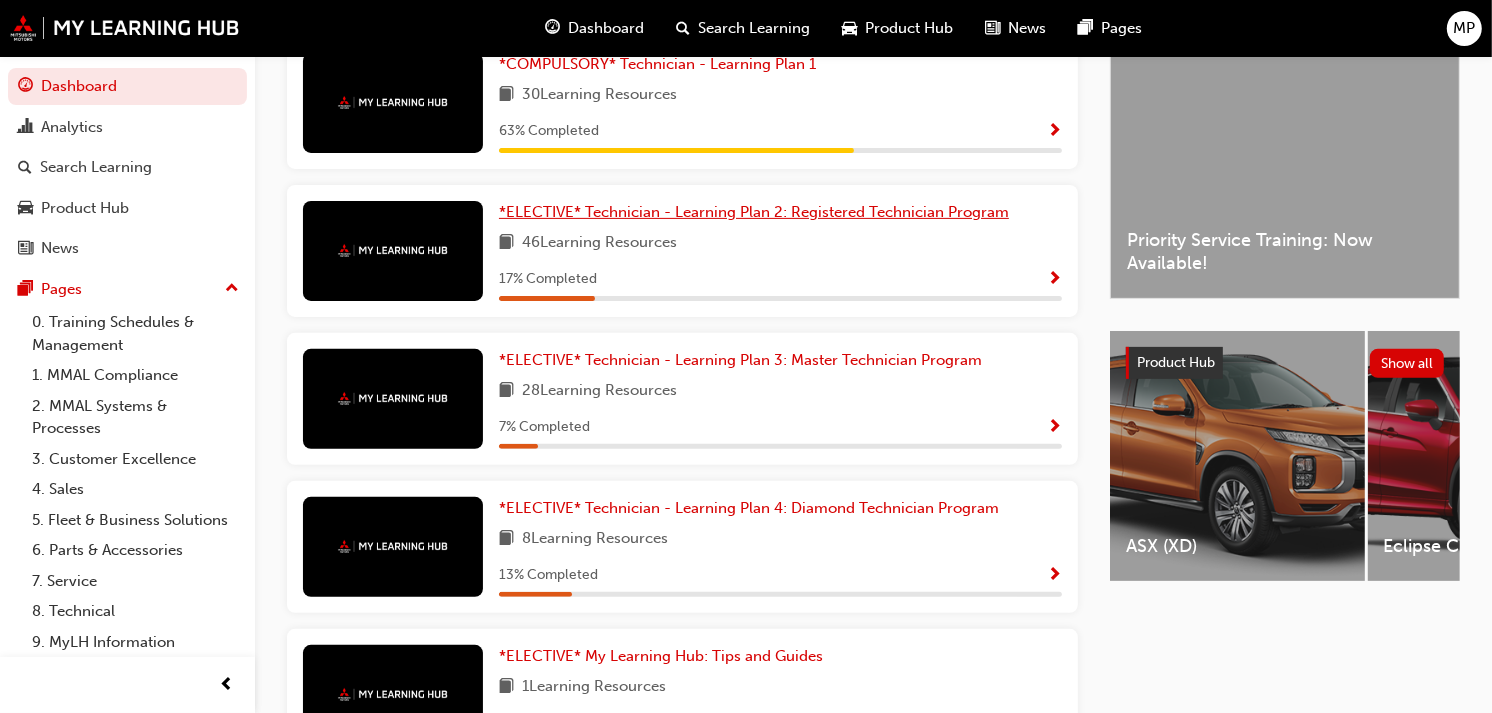 click on "*ELECTIVE* Technician - Learning Plan 2: Registered Technician Program" at bounding box center (754, 212) 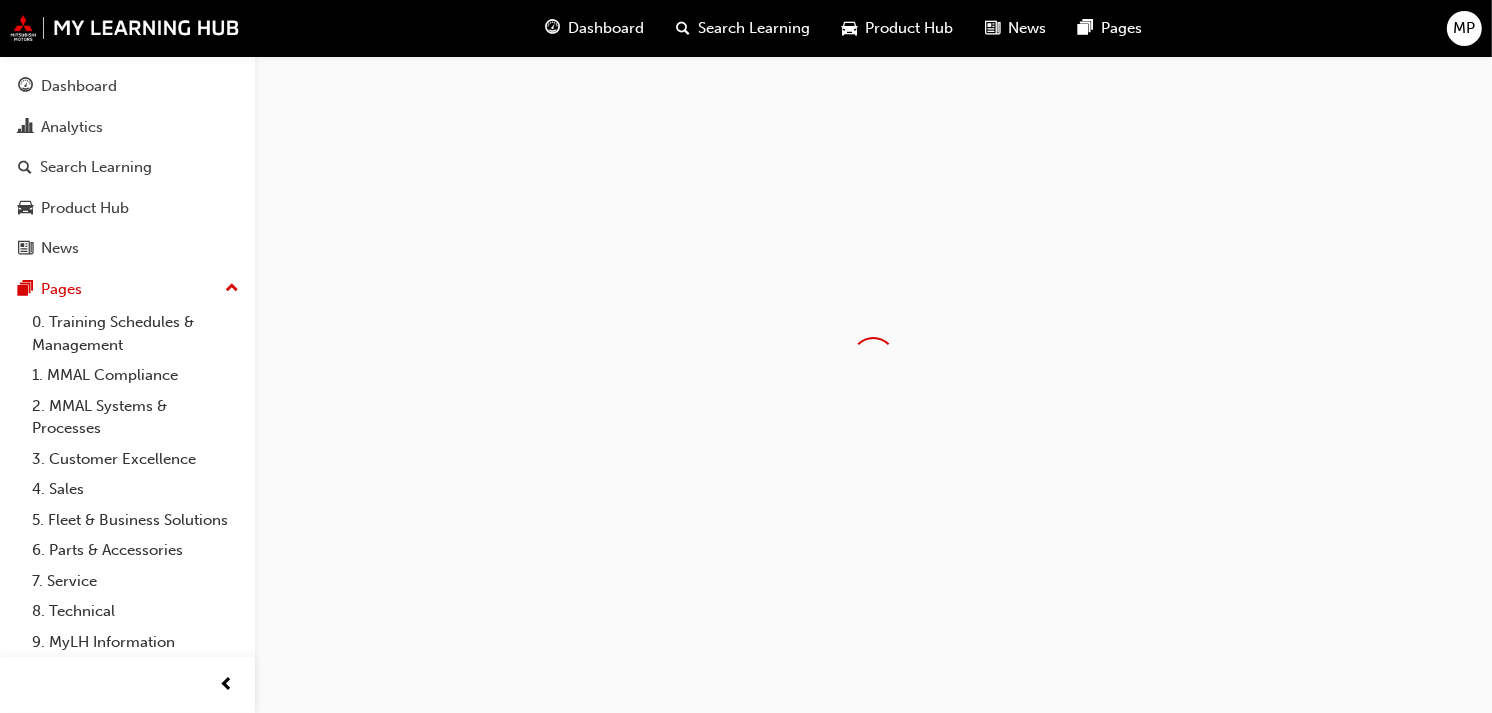 scroll, scrollTop: 0, scrollLeft: 0, axis: both 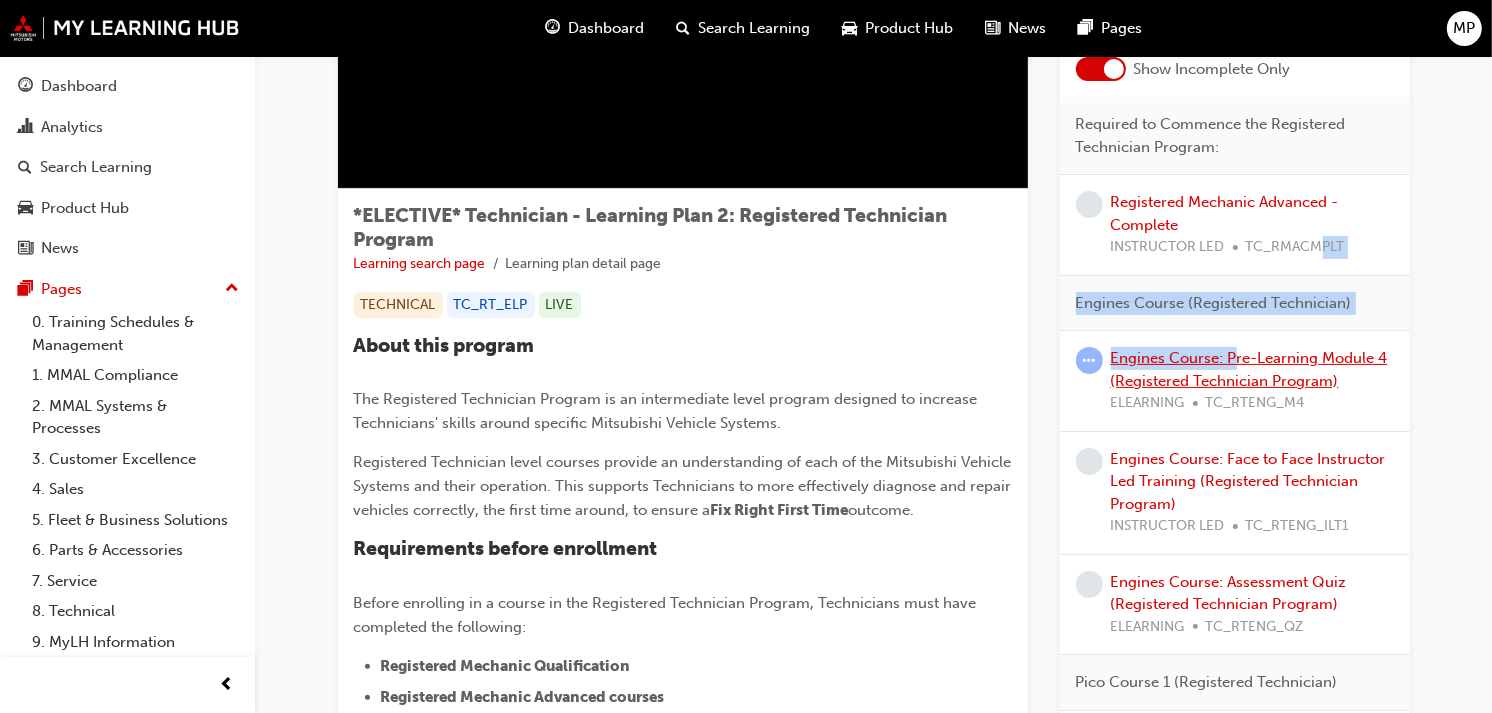 drag, startPoint x: 1324, startPoint y: 234, endPoint x: 1233, endPoint y: 365, distance: 159.5055 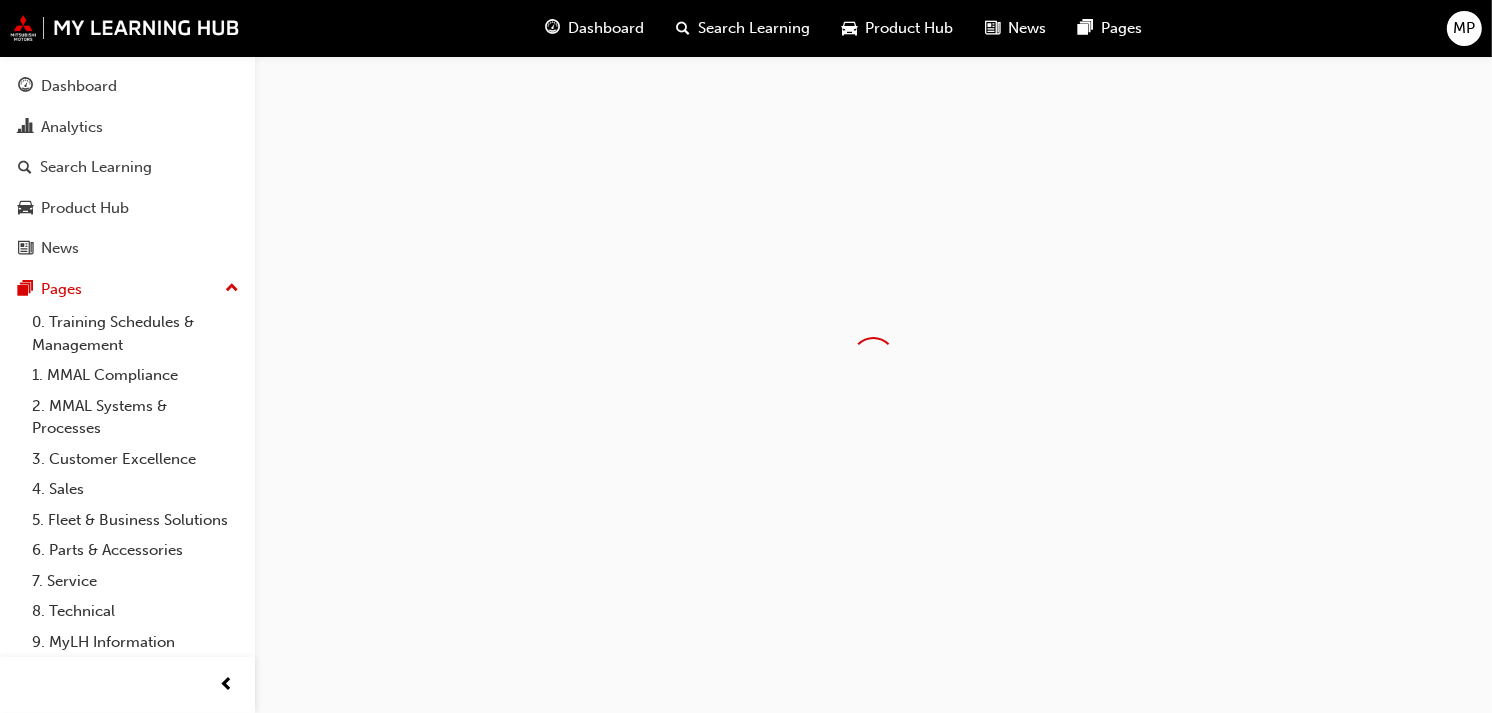 scroll, scrollTop: 0, scrollLeft: 0, axis: both 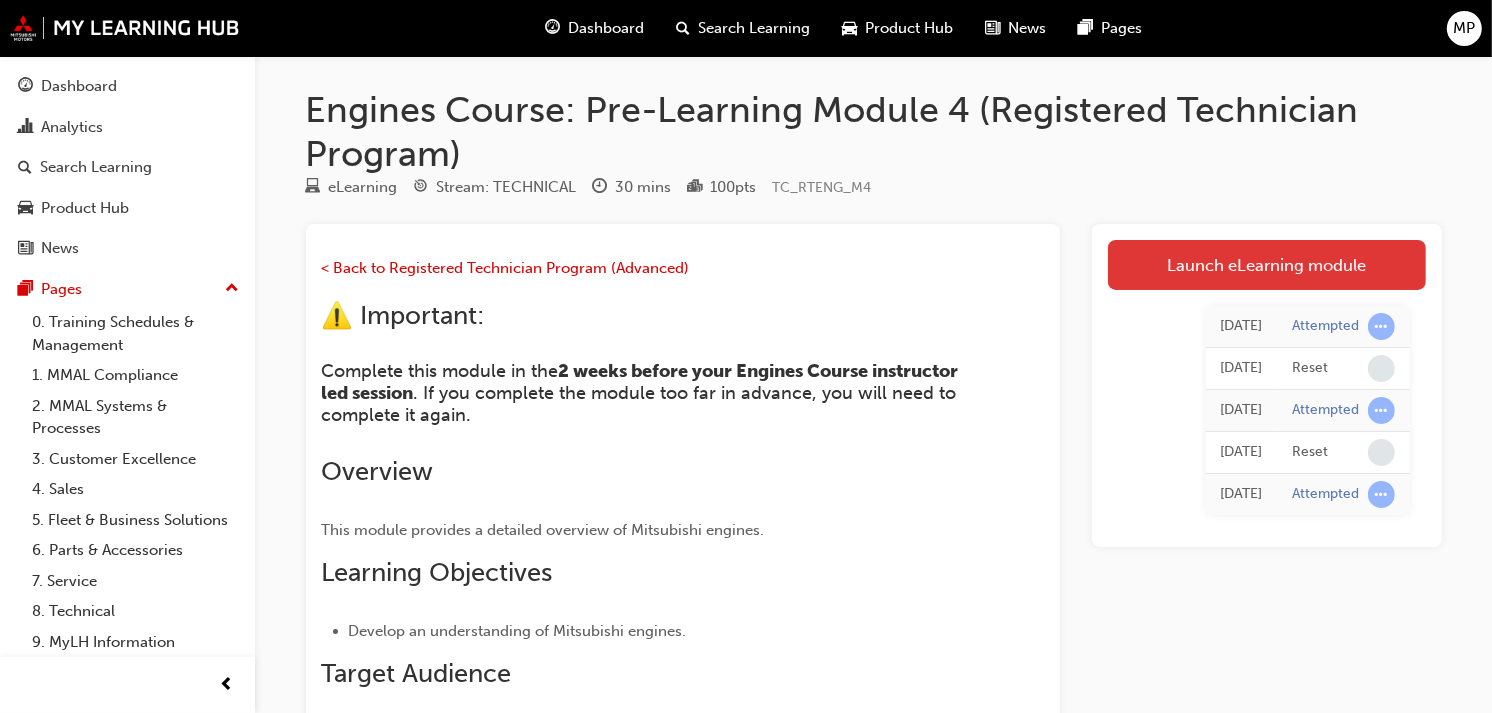 click on "Launch eLearning module" at bounding box center [1267, 265] 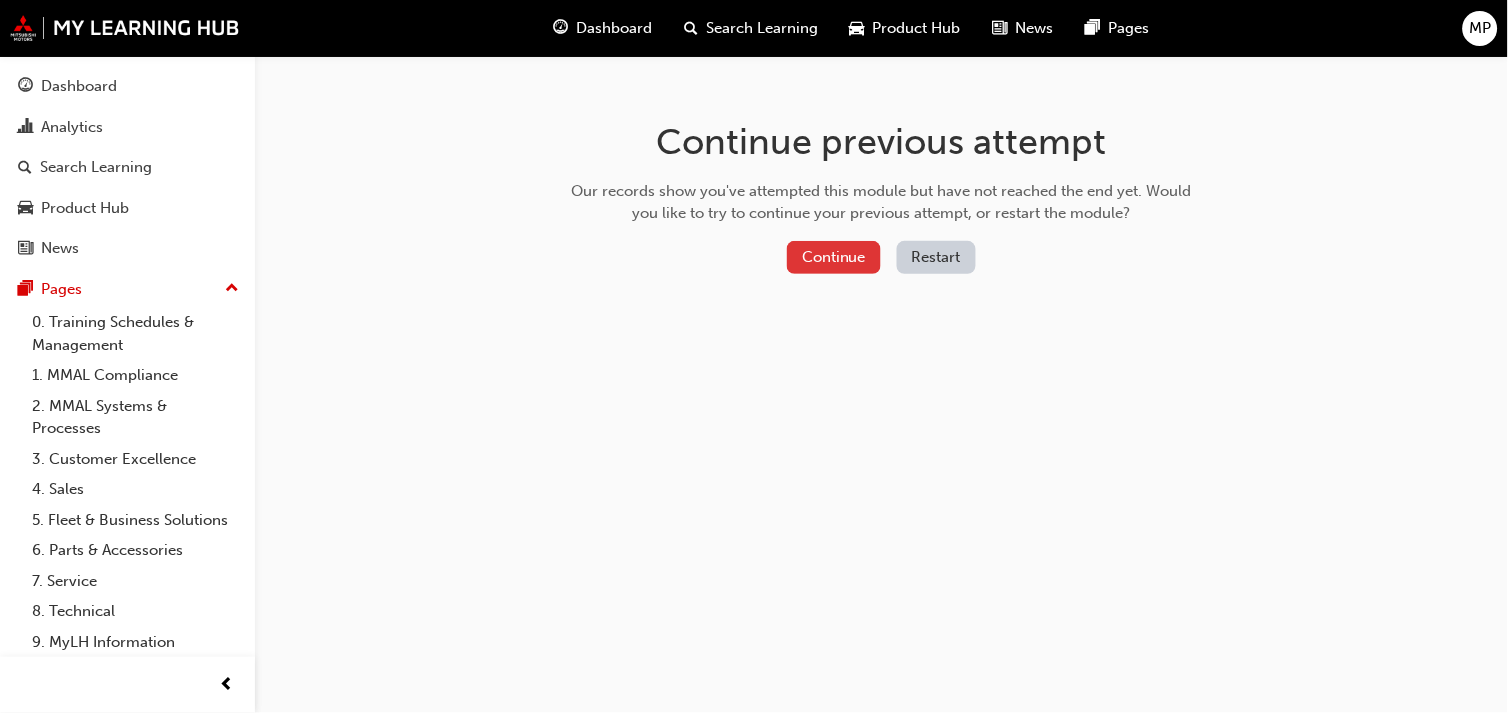 click on "Continue" at bounding box center [834, 257] 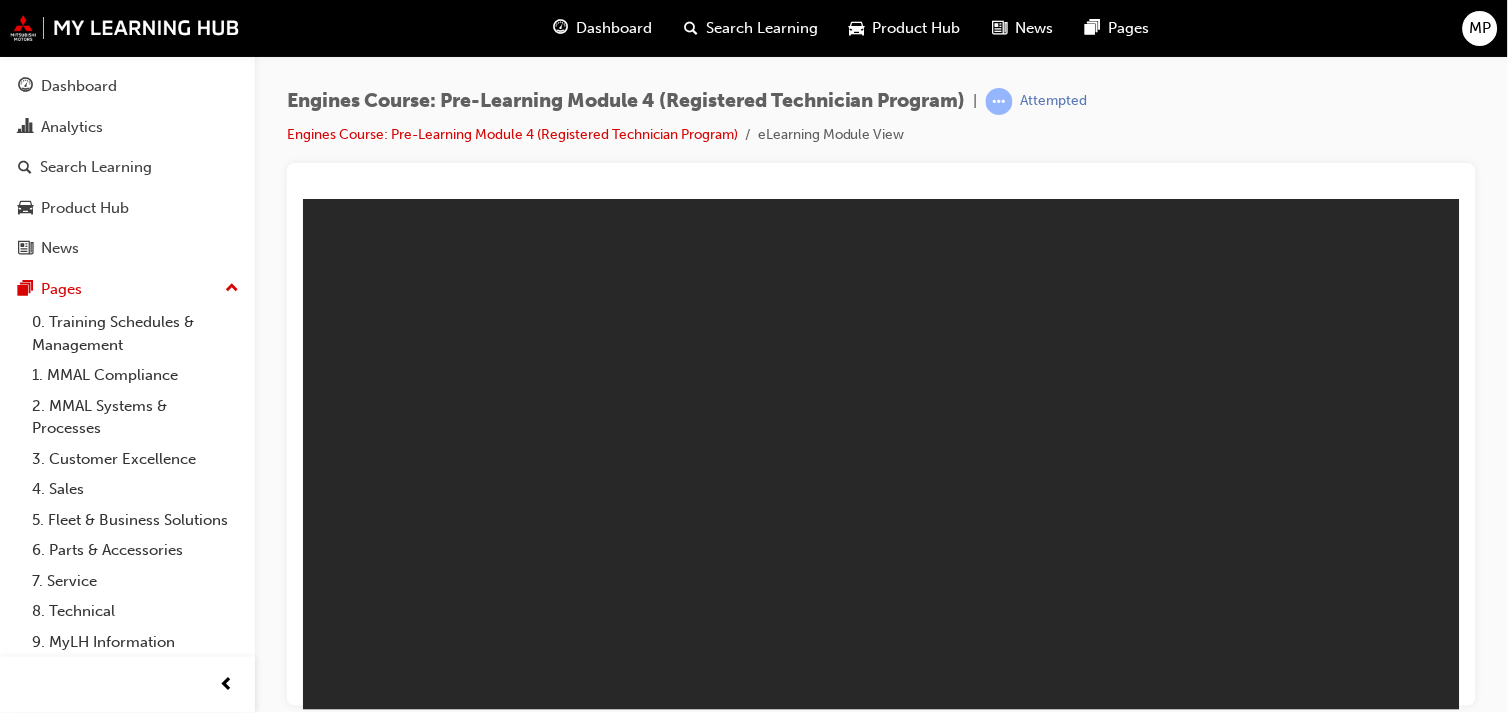 scroll, scrollTop: 0, scrollLeft: 0, axis: both 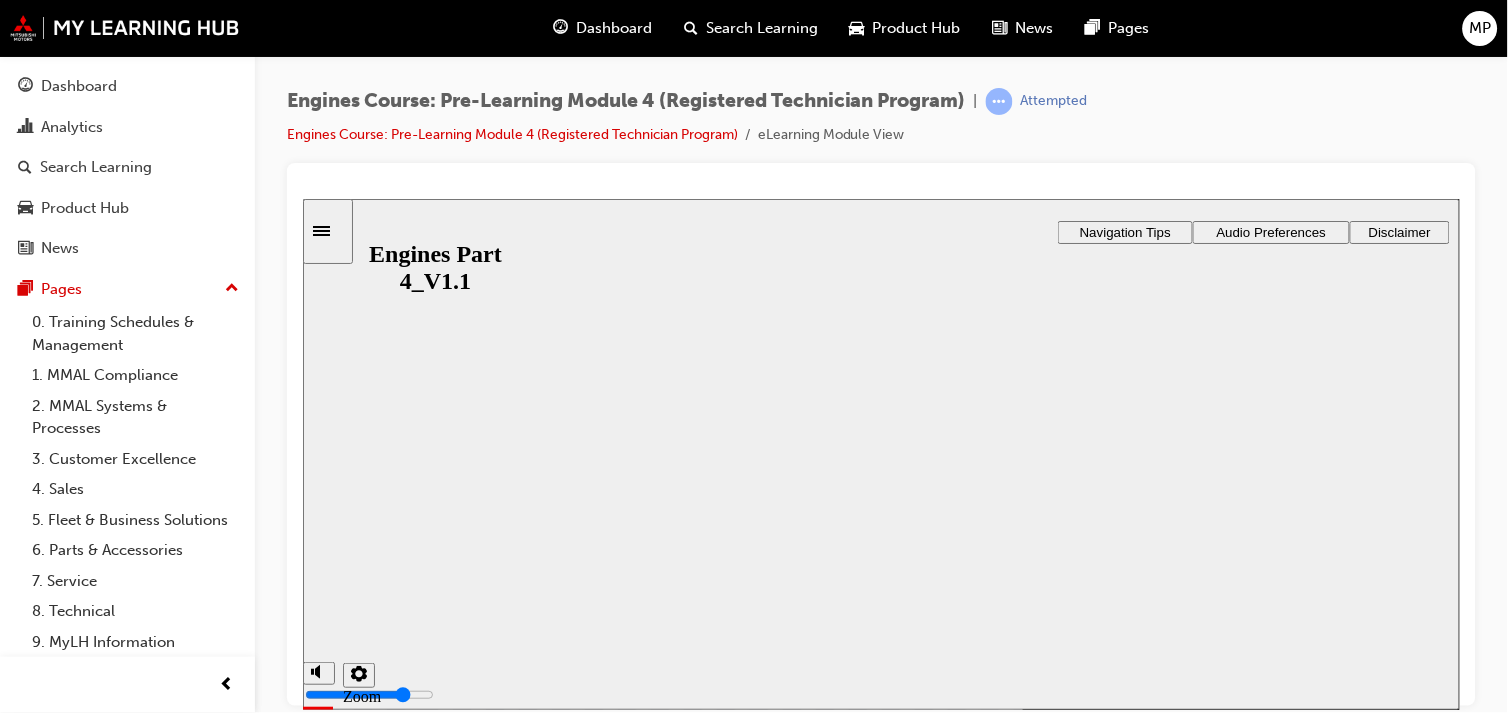 click on "Resume" at bounding box center [340, 790] 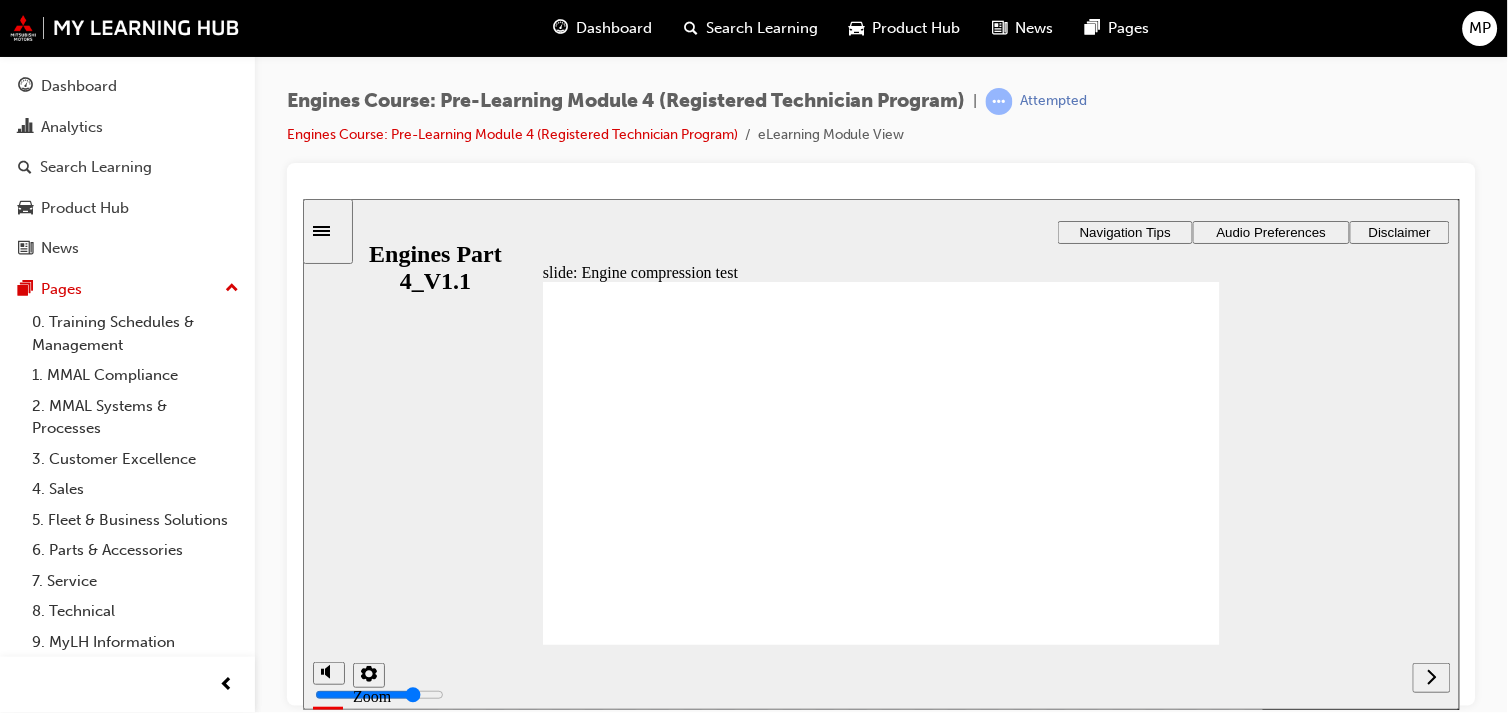 click 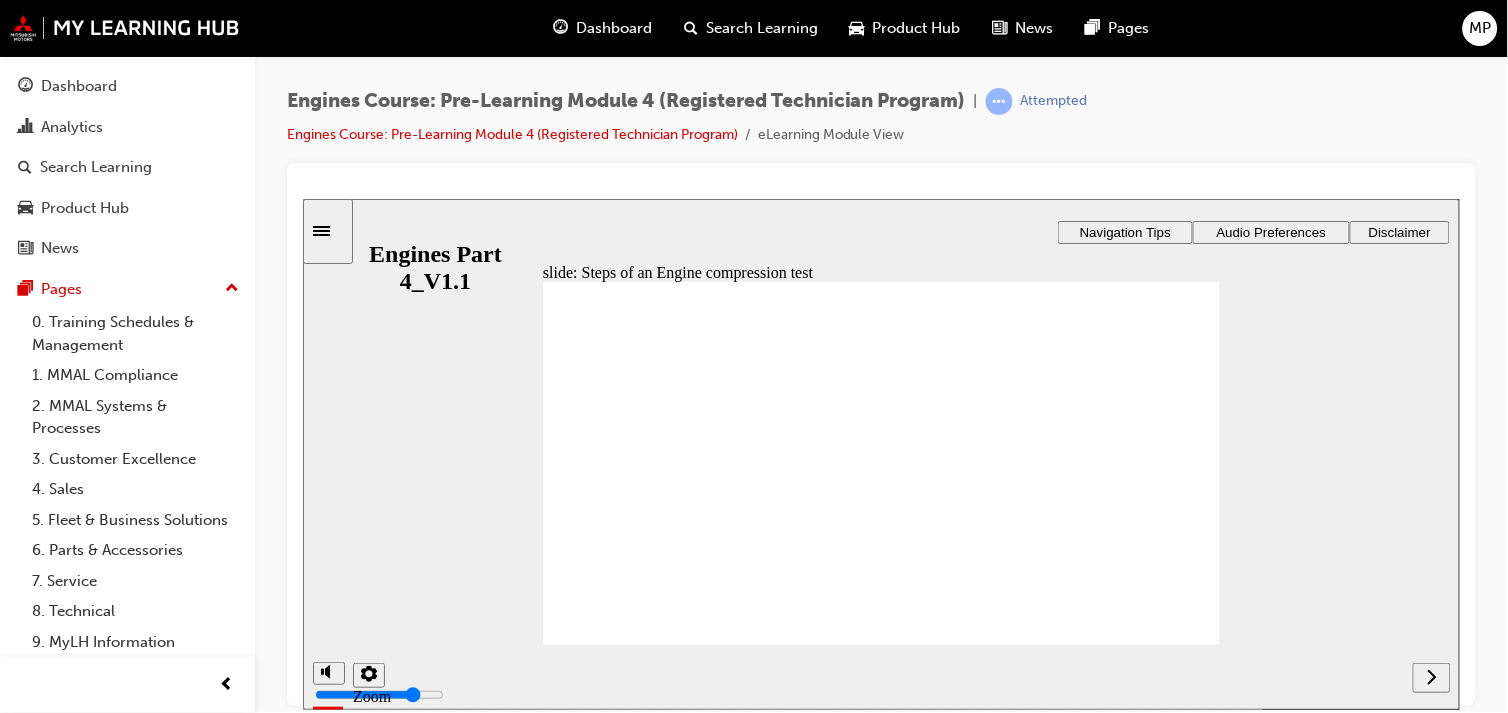 click 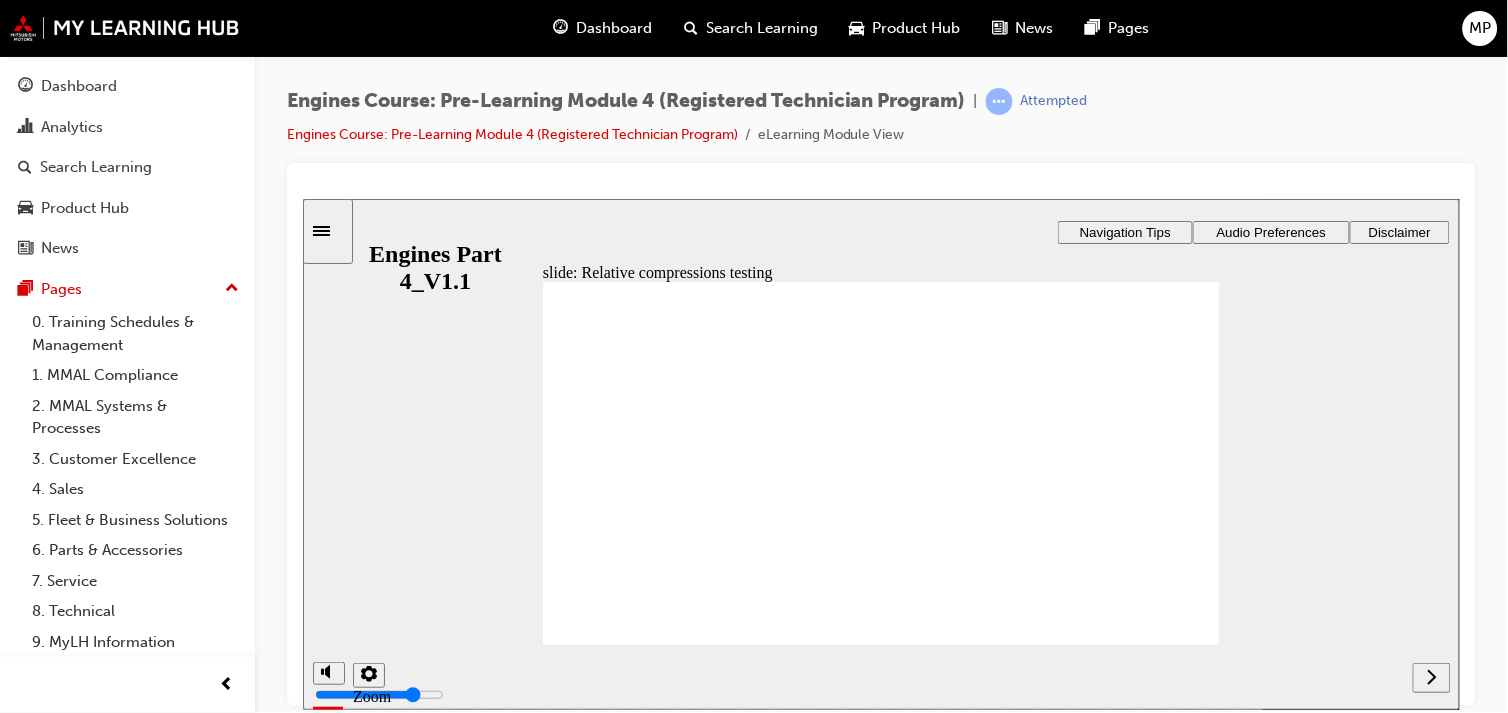 click 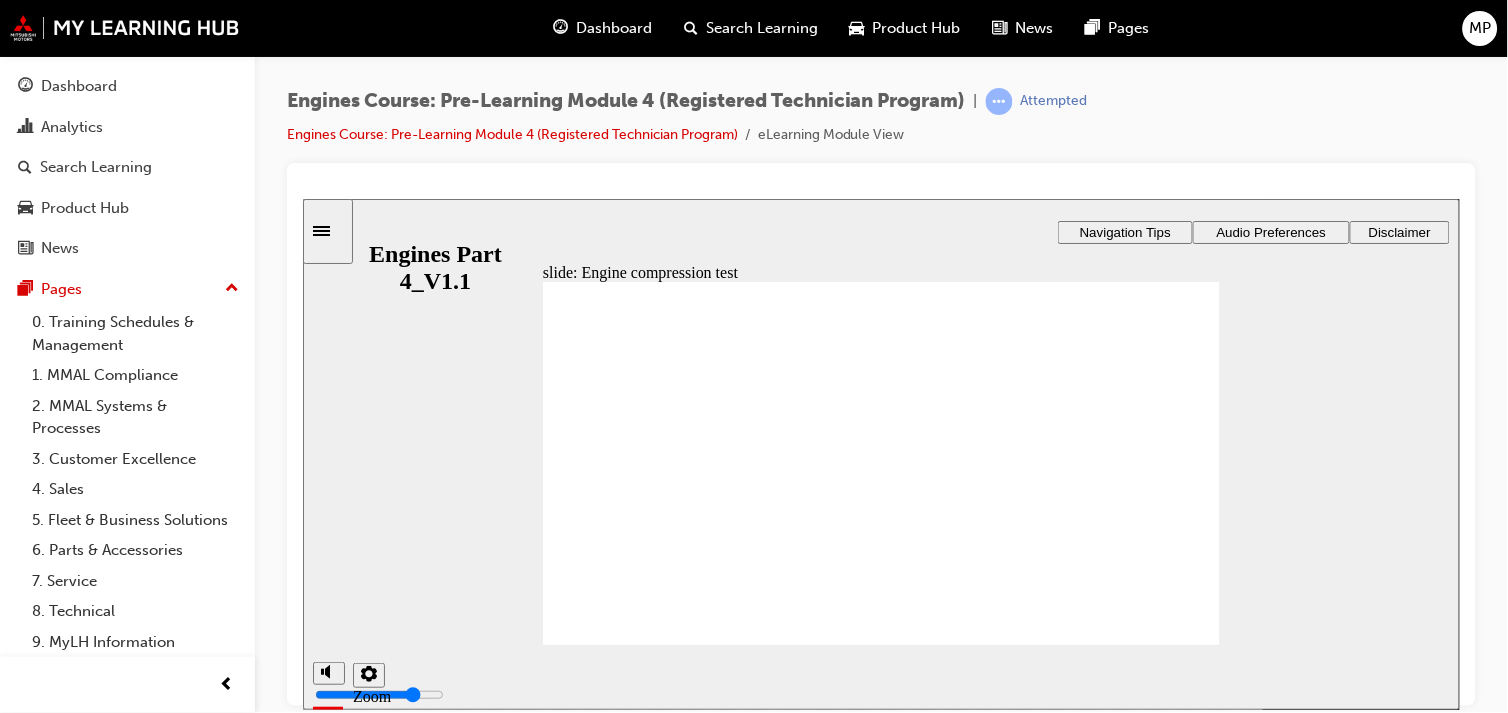 click 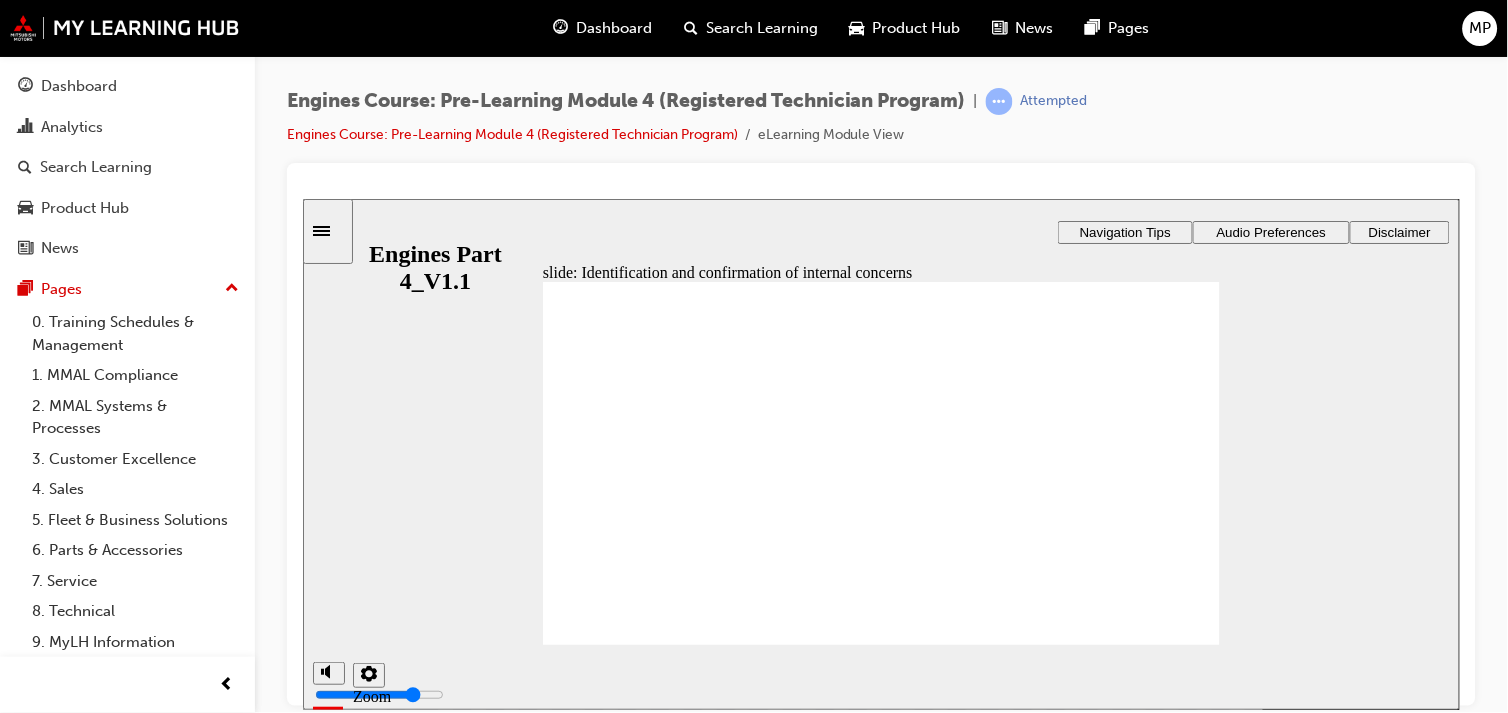 click 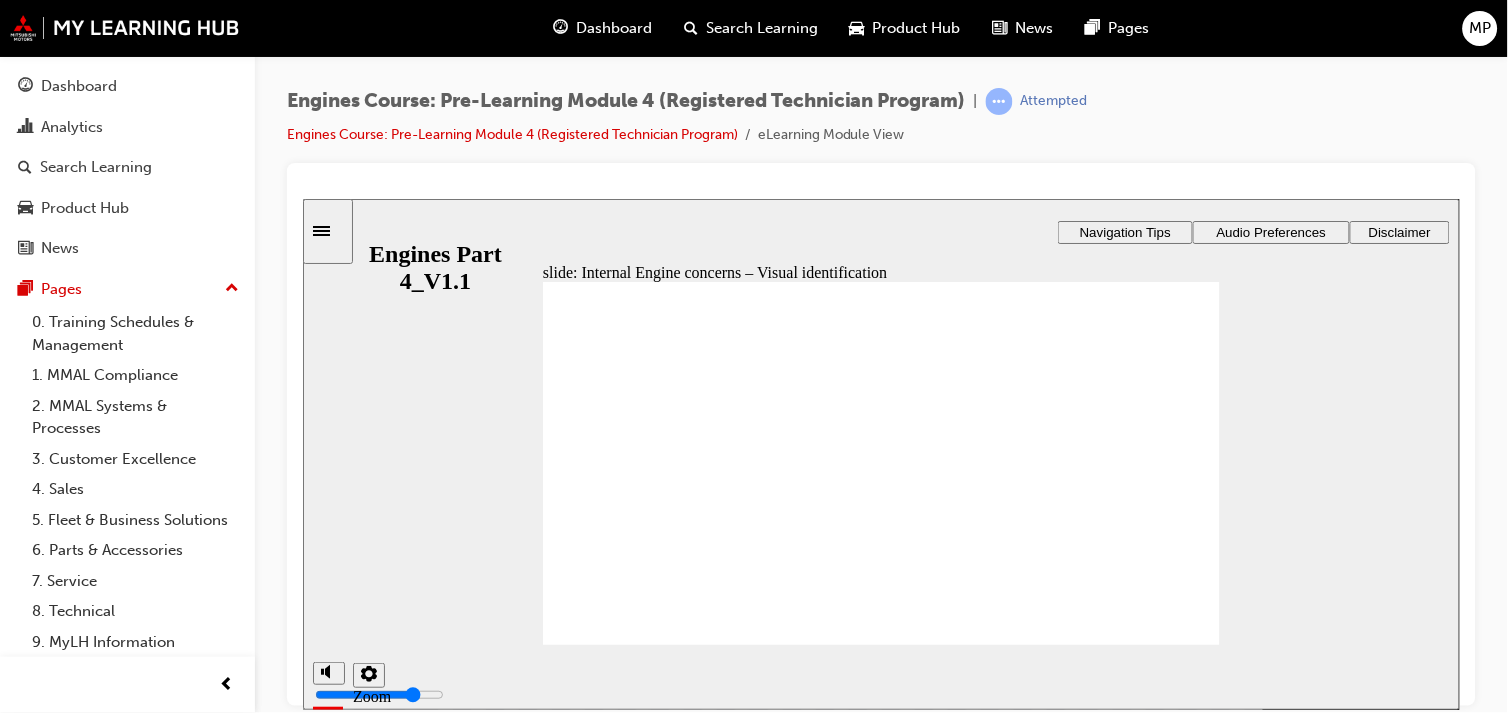 click 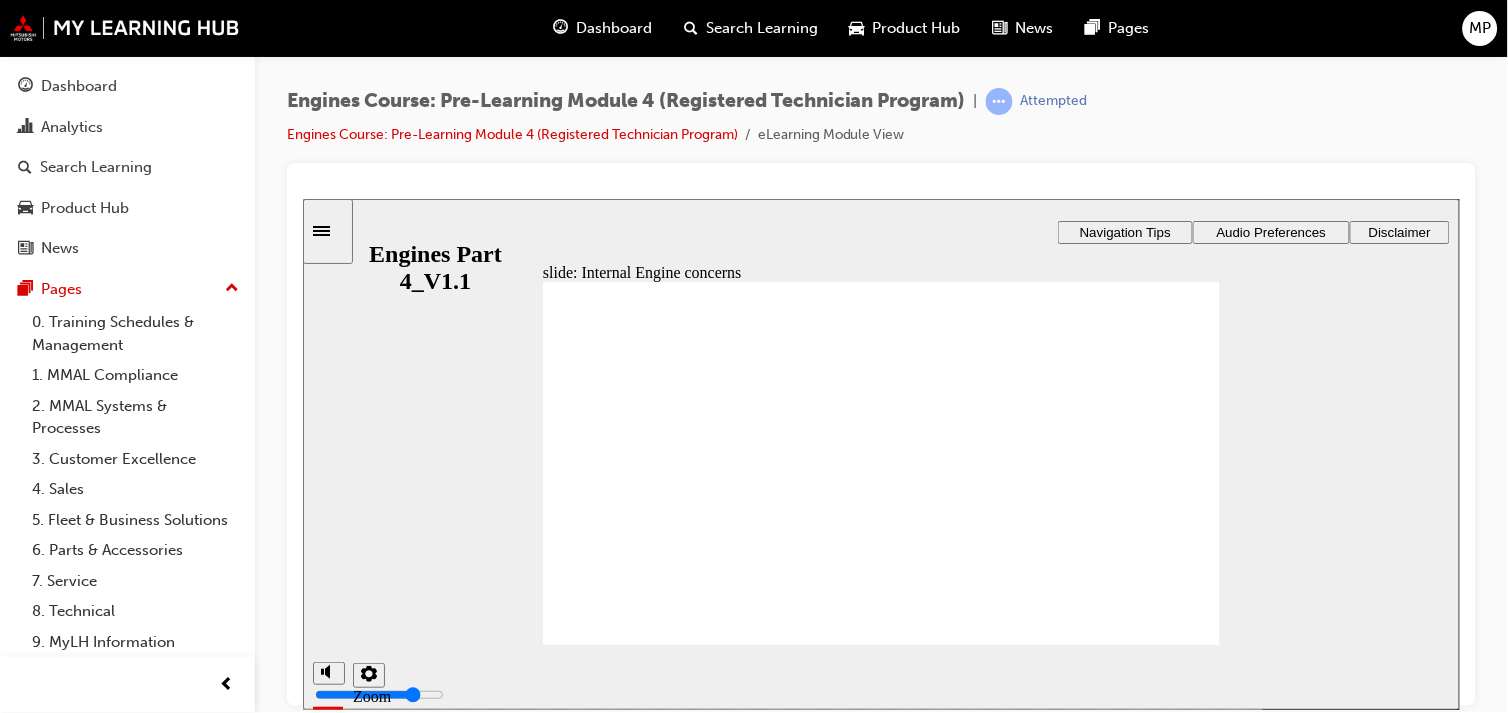 click 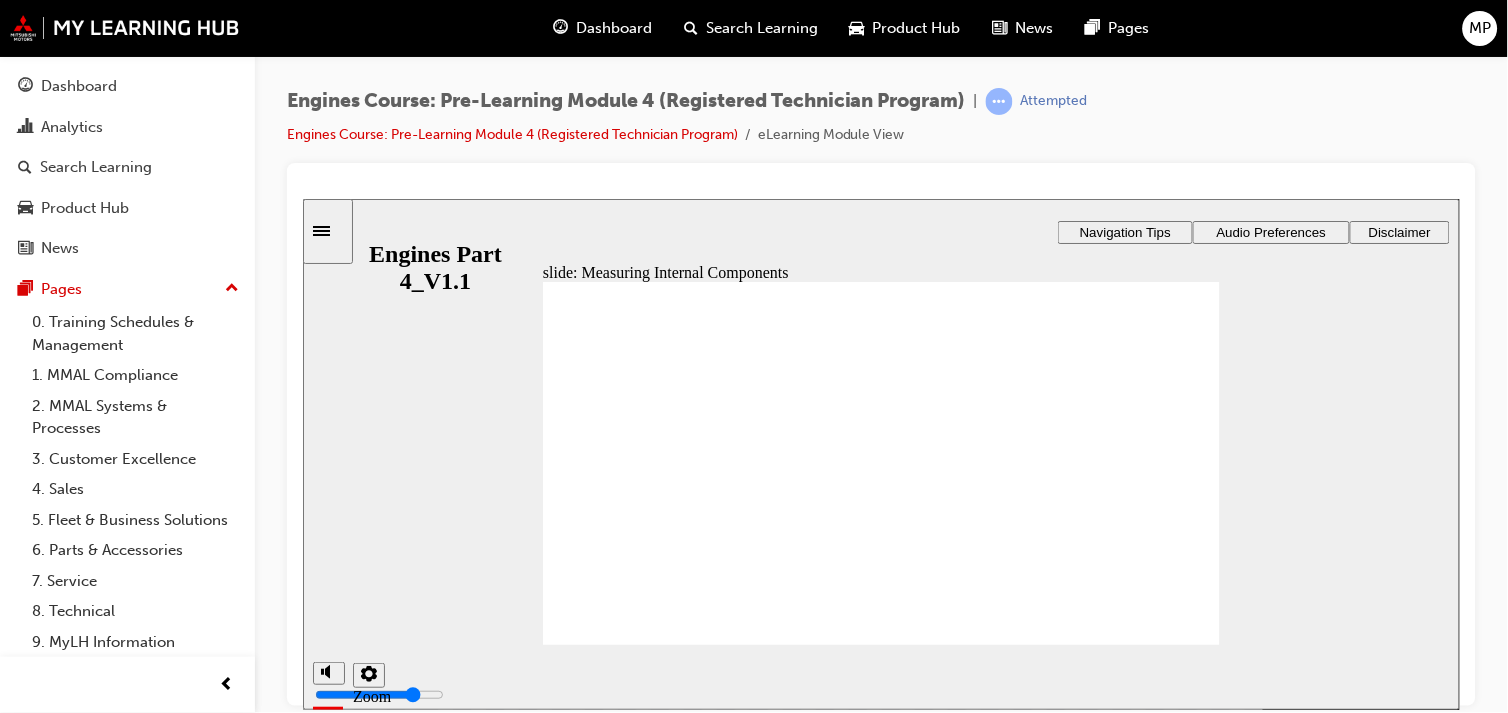 click 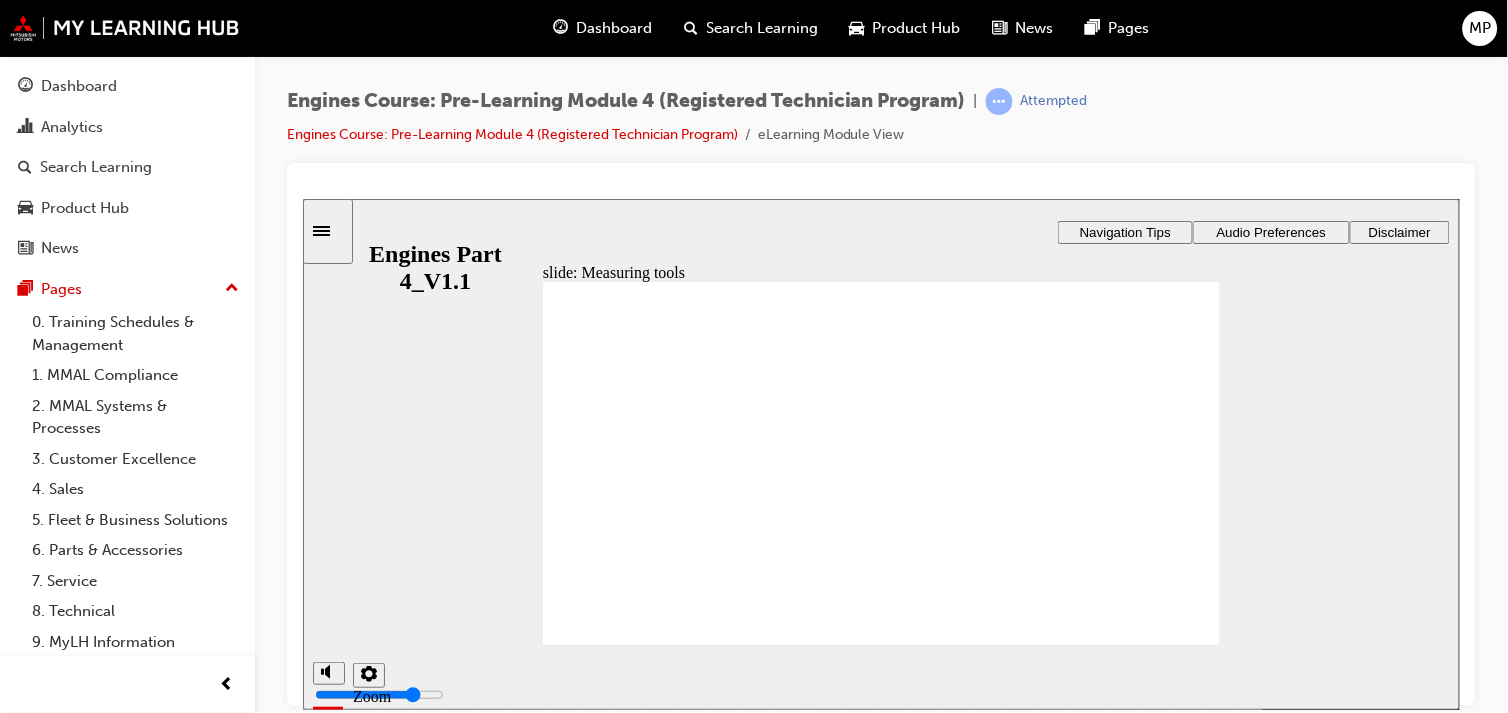 click 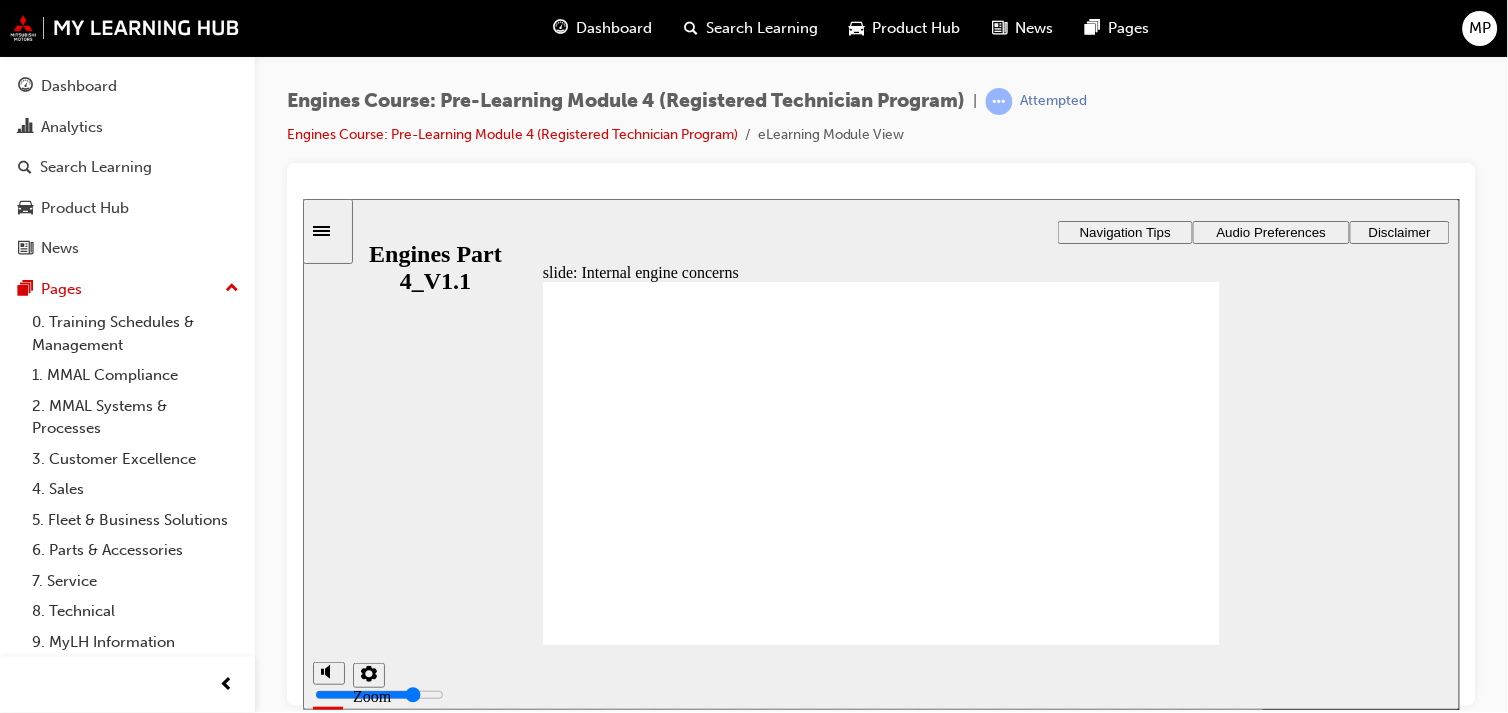 click 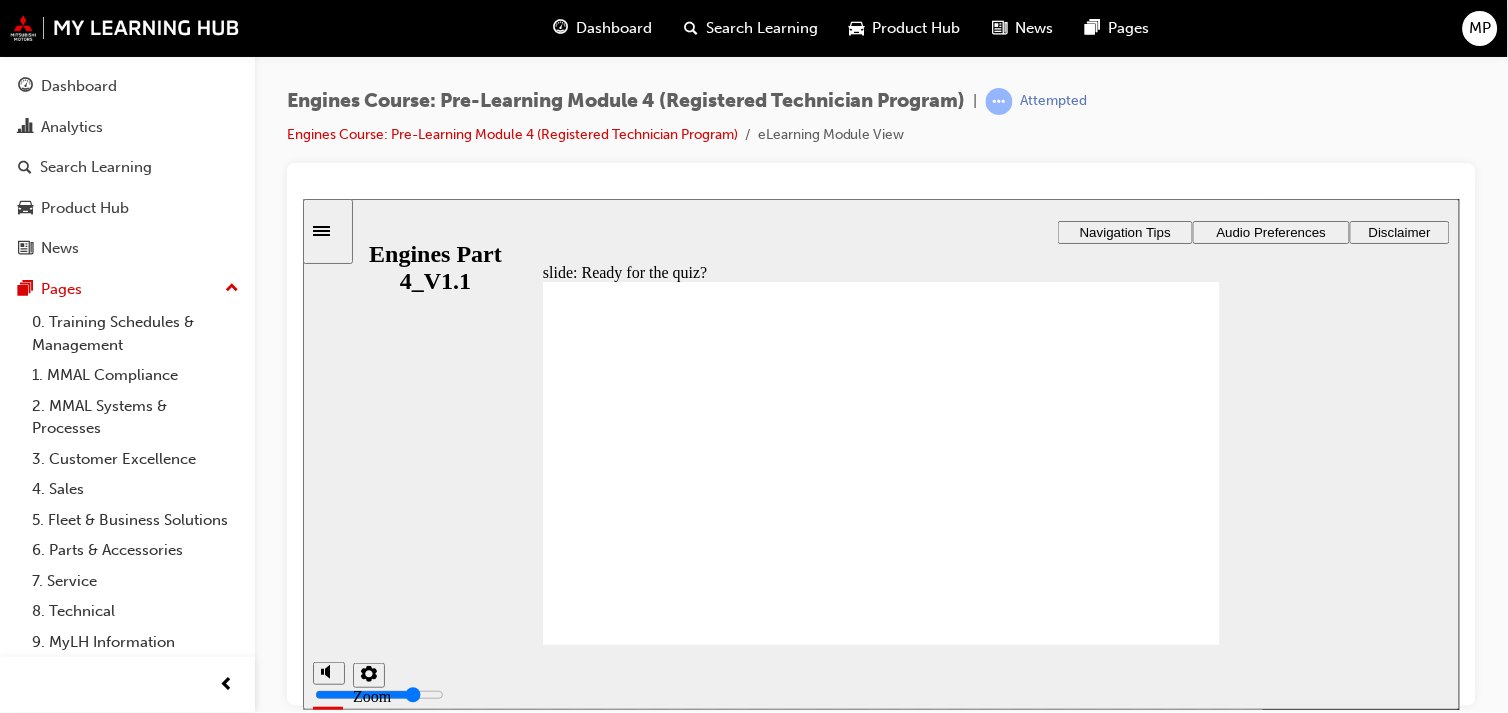drag, startPoint x: 1149, startPoint y: 621, endPoint x: 1170, endPoint y: 616, distance: 21.587032 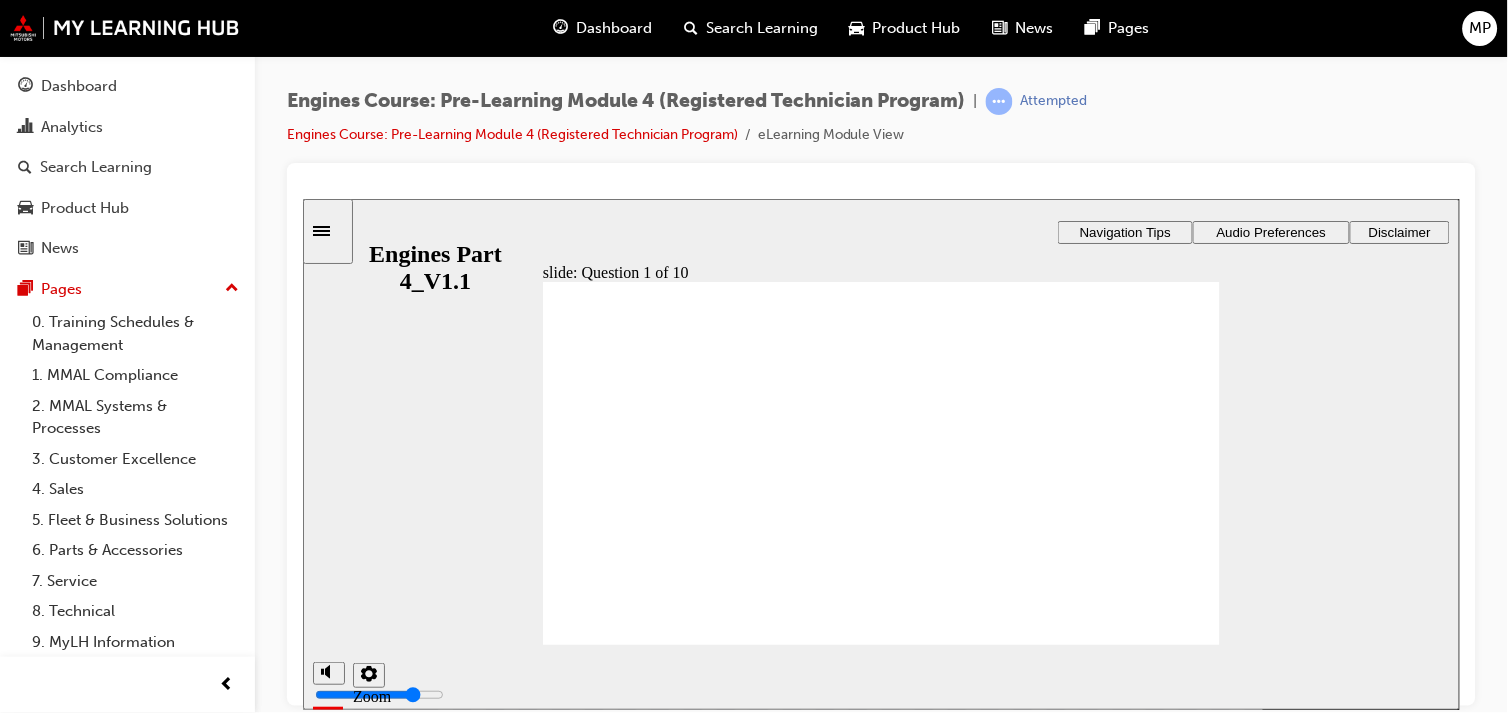 click 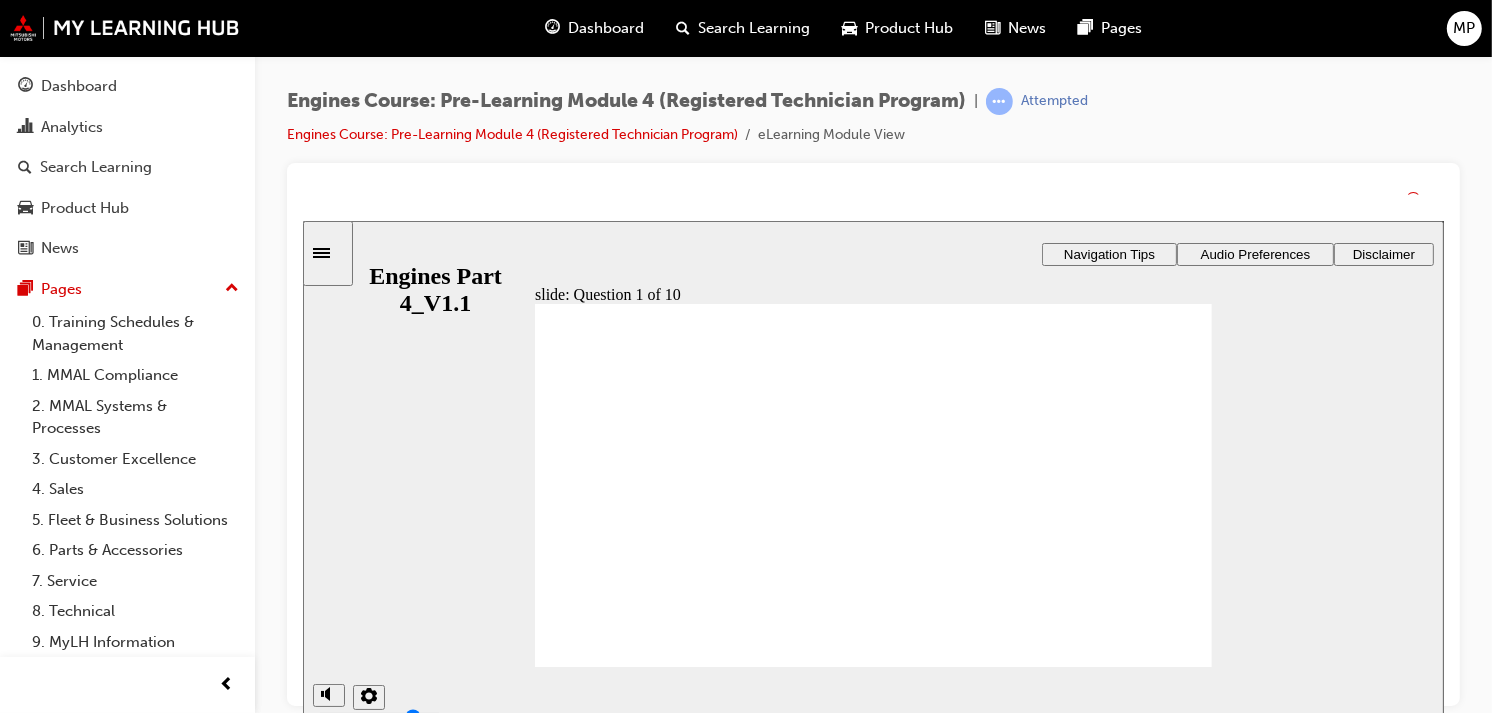 click 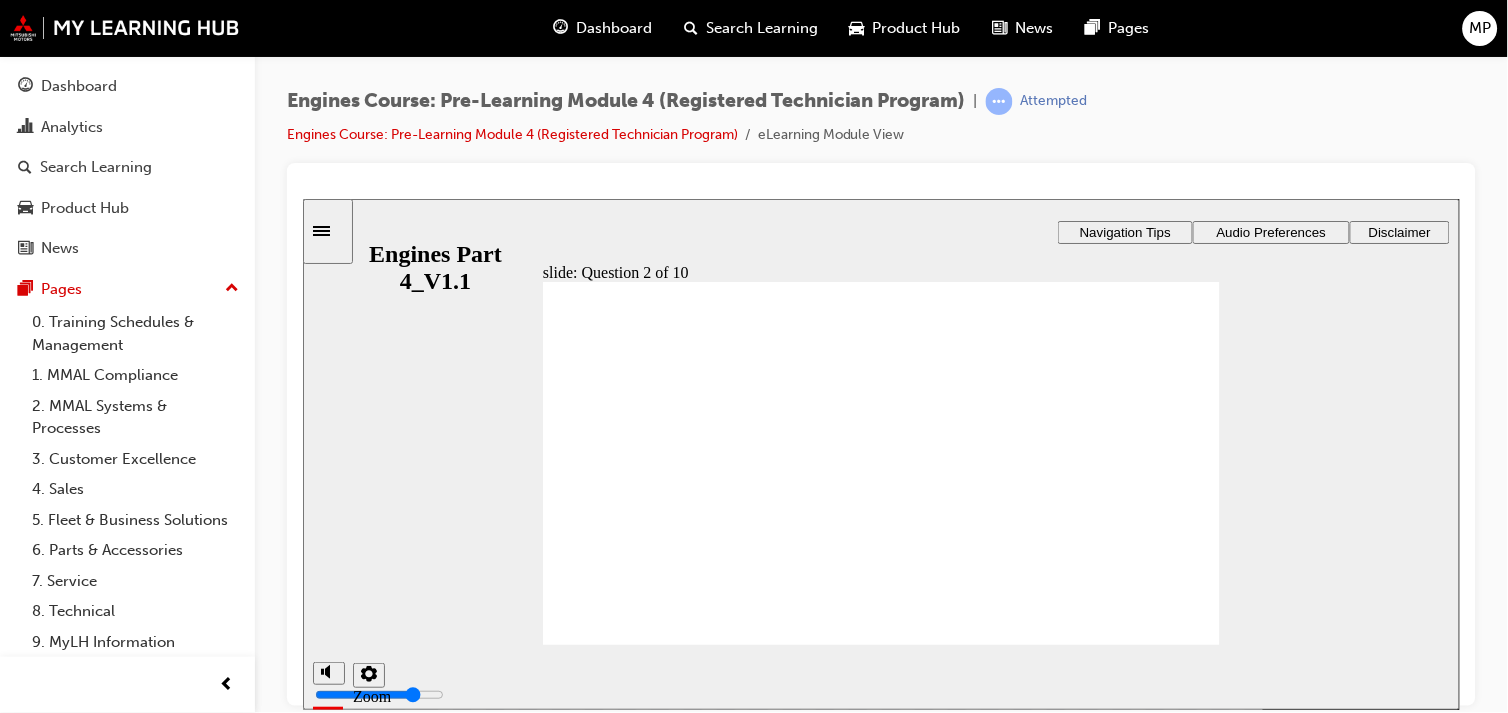 click at bounding box center (880, 1222) 